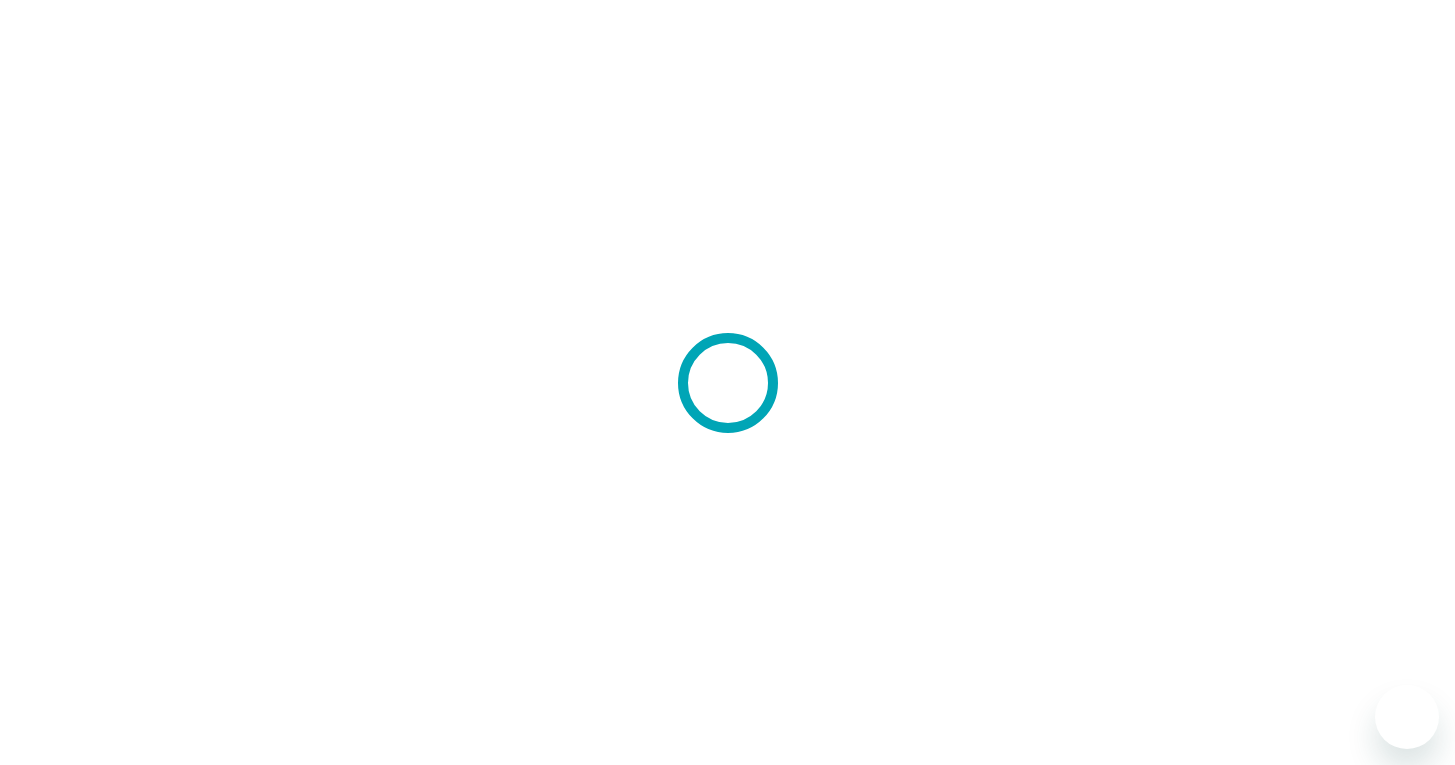 scroll, scrollTop: 0, scrollLeft: 0, axis: both 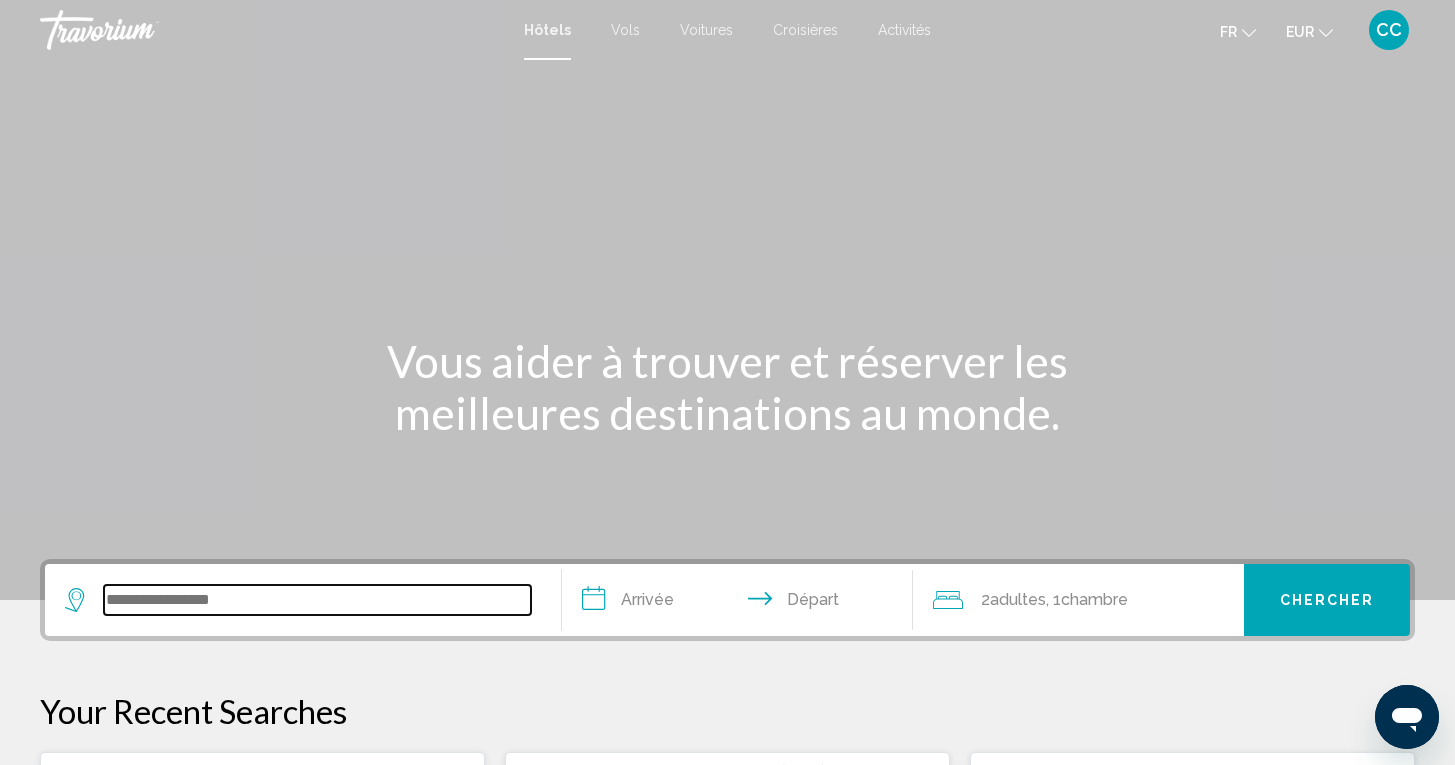 click at bounding box center (317, 600) 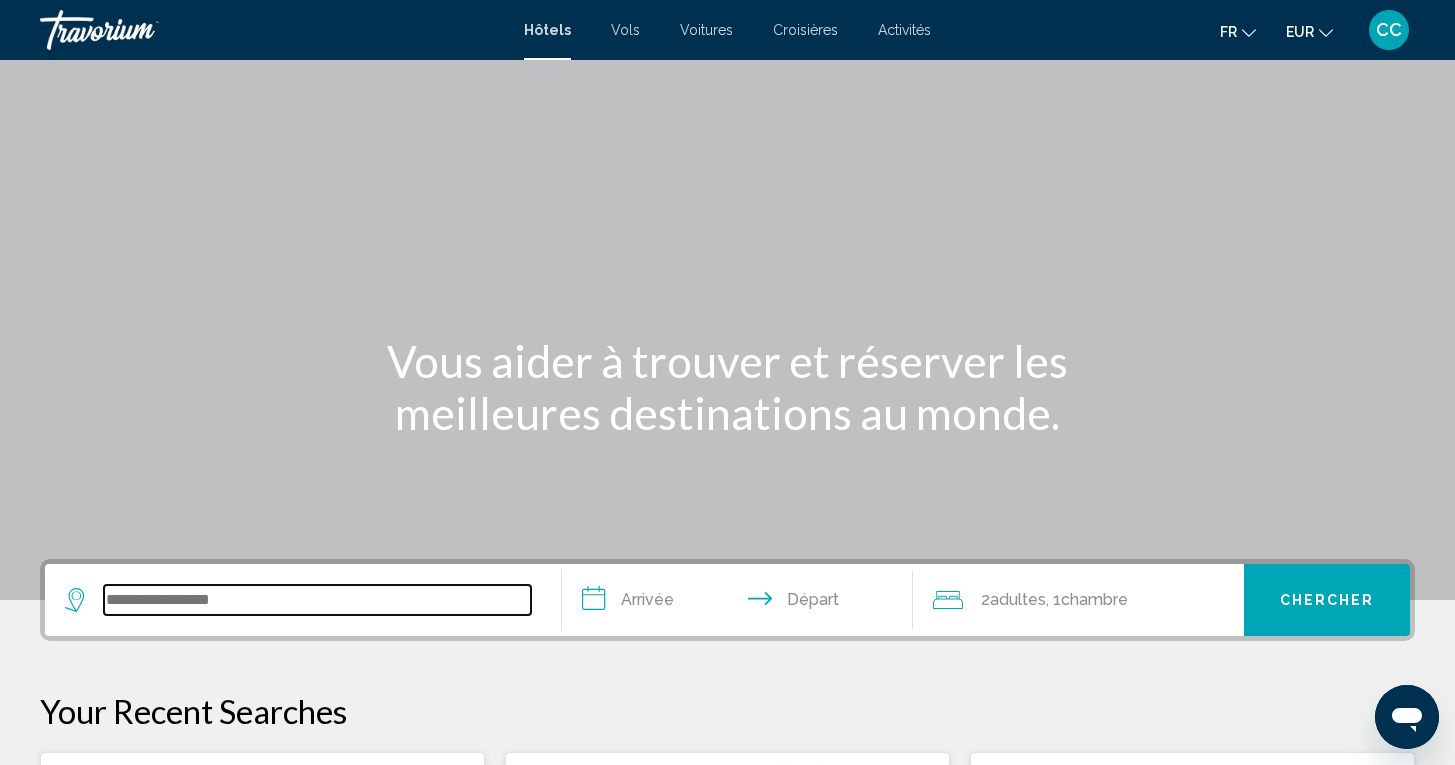 scroll, scrollTop: 494, scrollLeft: 0, axis: vertical 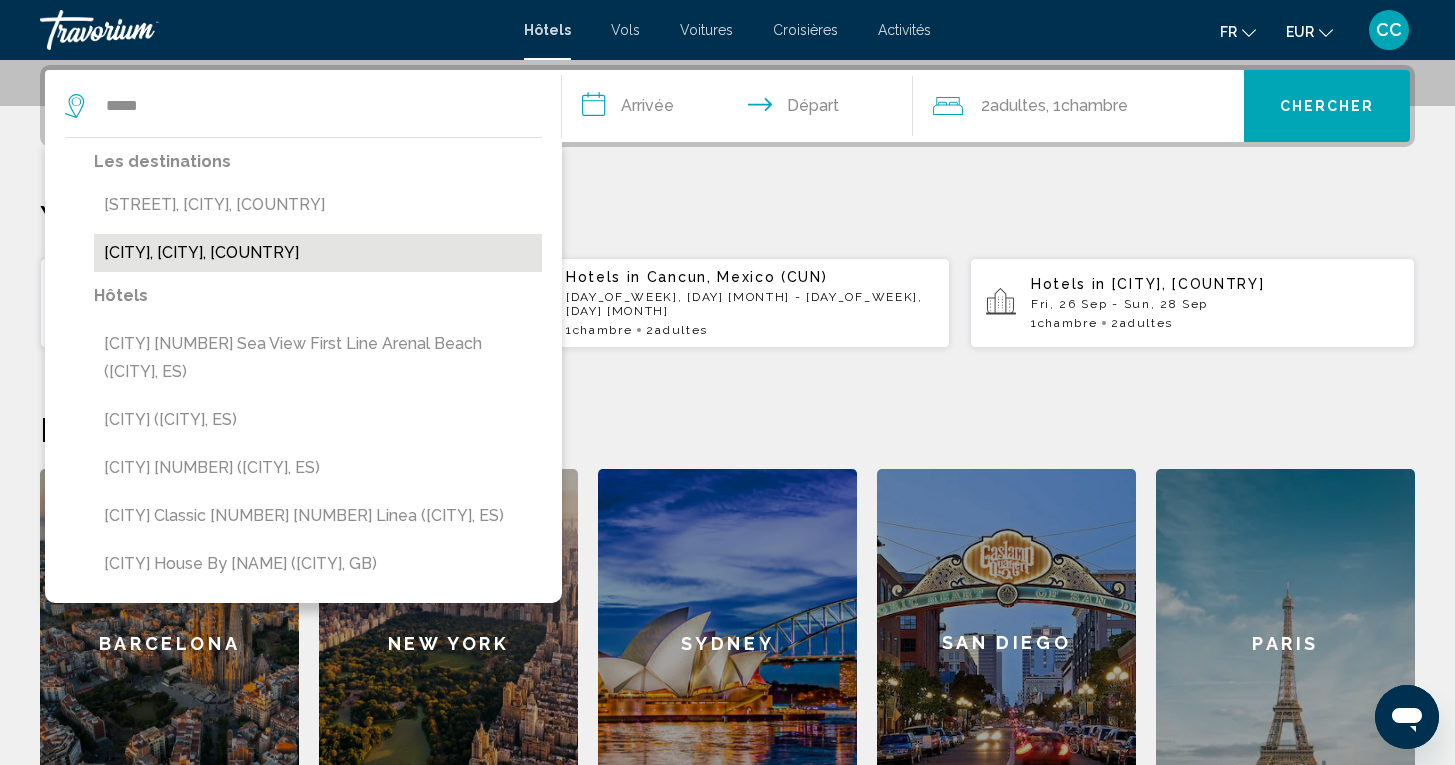 click on "[CITY], [CITY], [COUNTRY]" at bounding box center [318, 253] 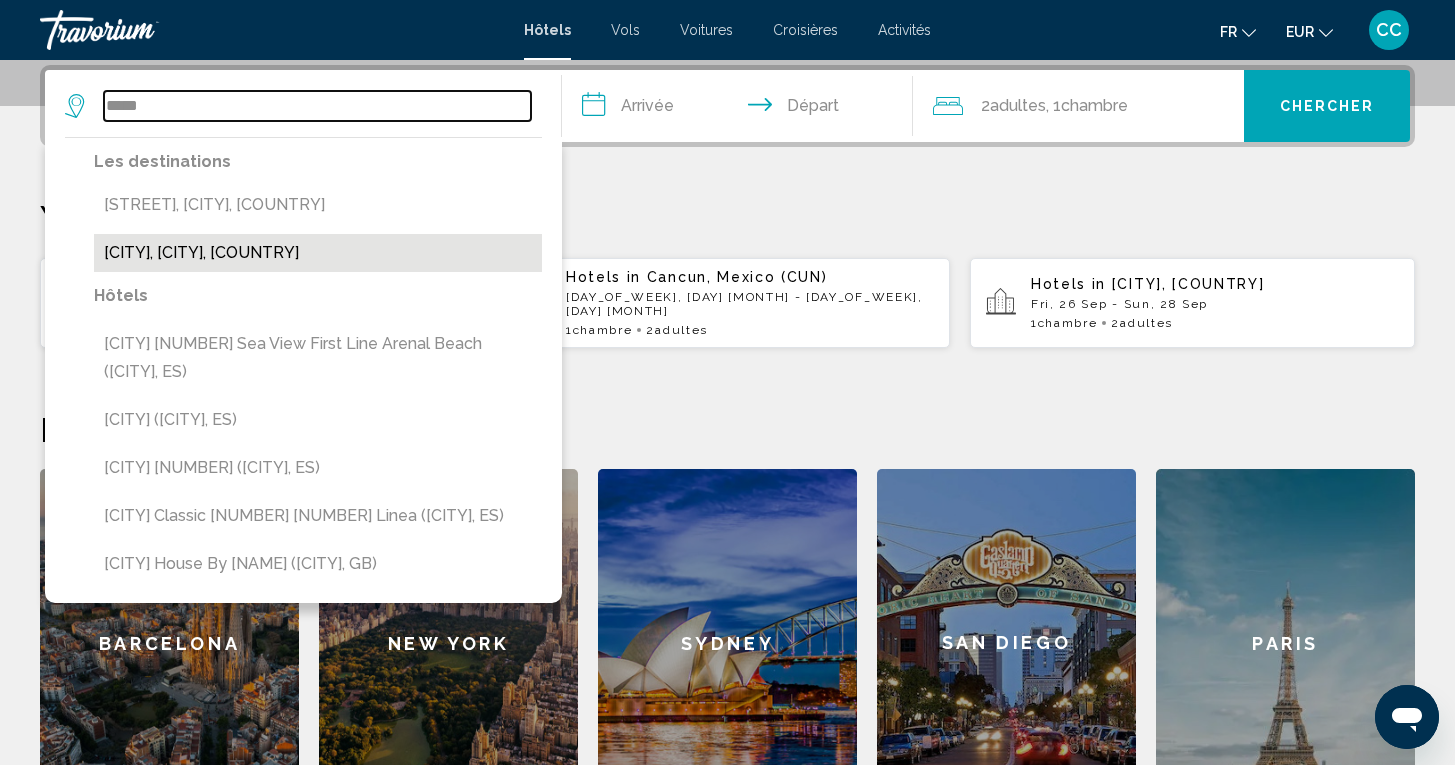 type on "**********" 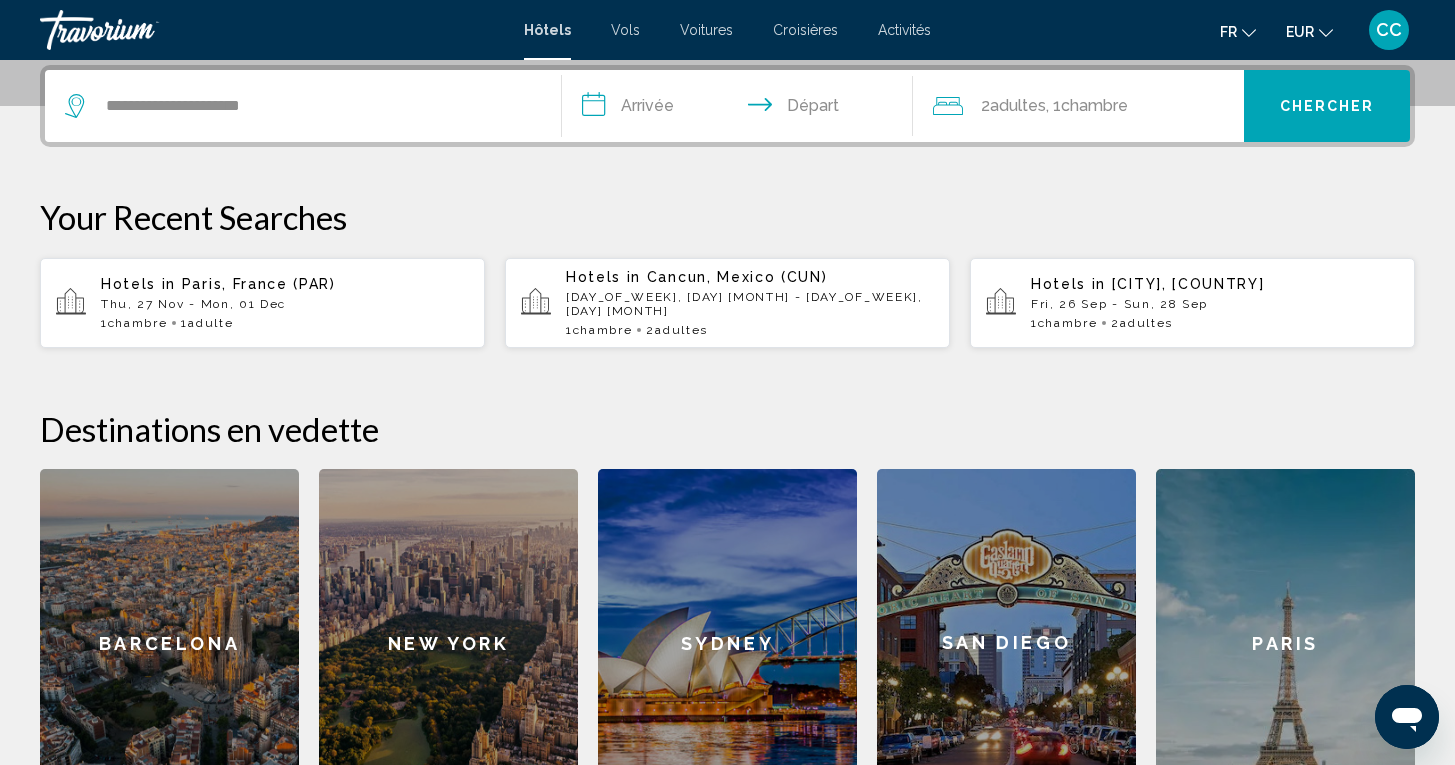 click on "**********" at bounding box center [741, 109] 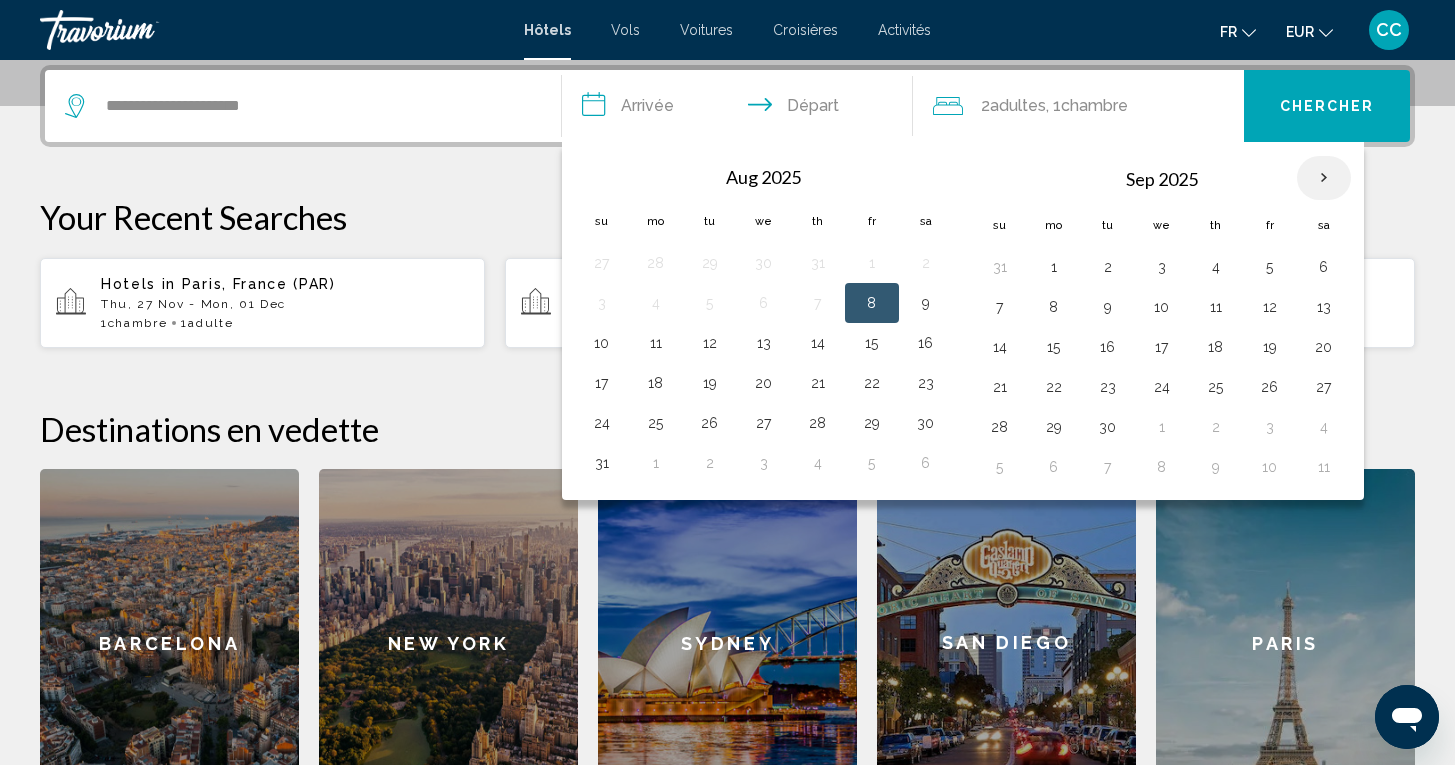 click at bounding box center [1324, 178] 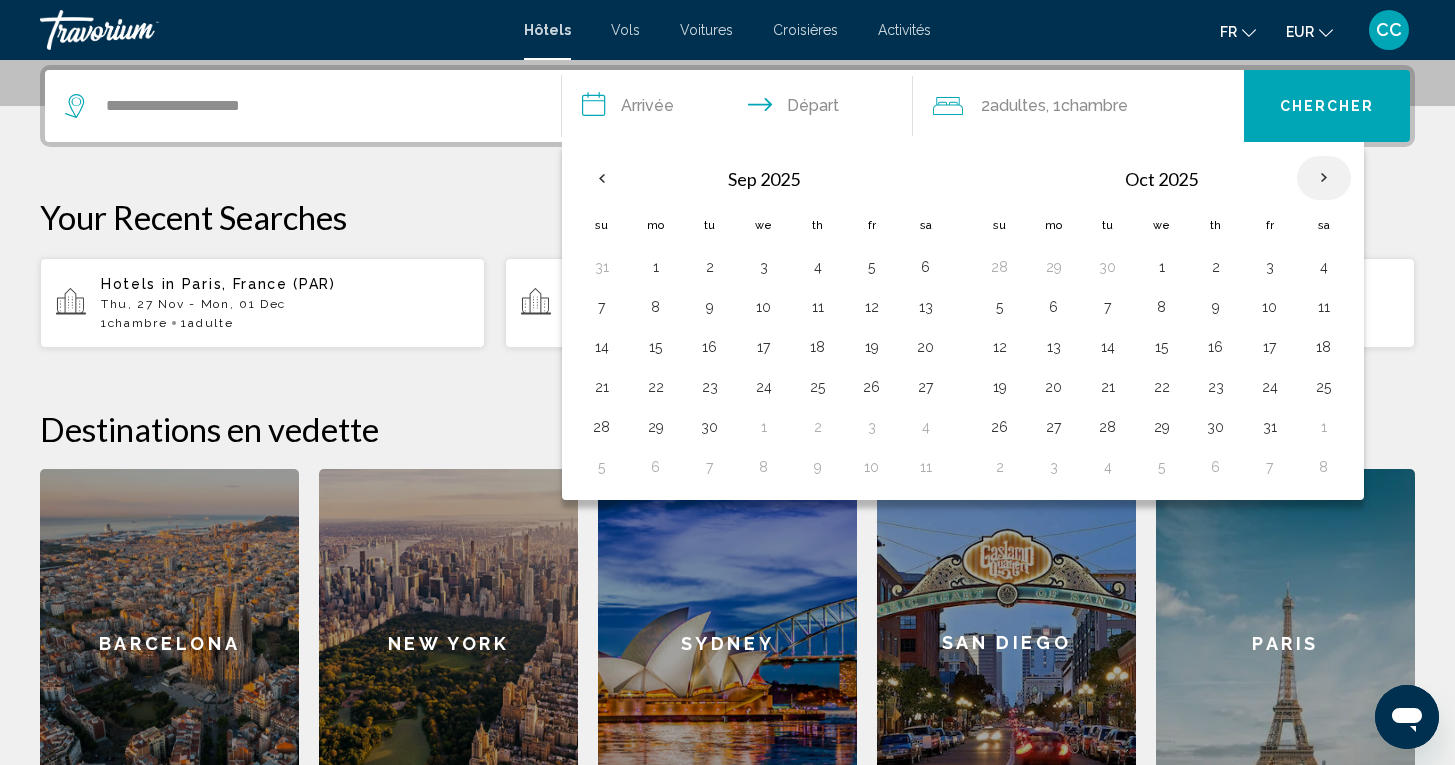 click at bounding box center [1324, 178] 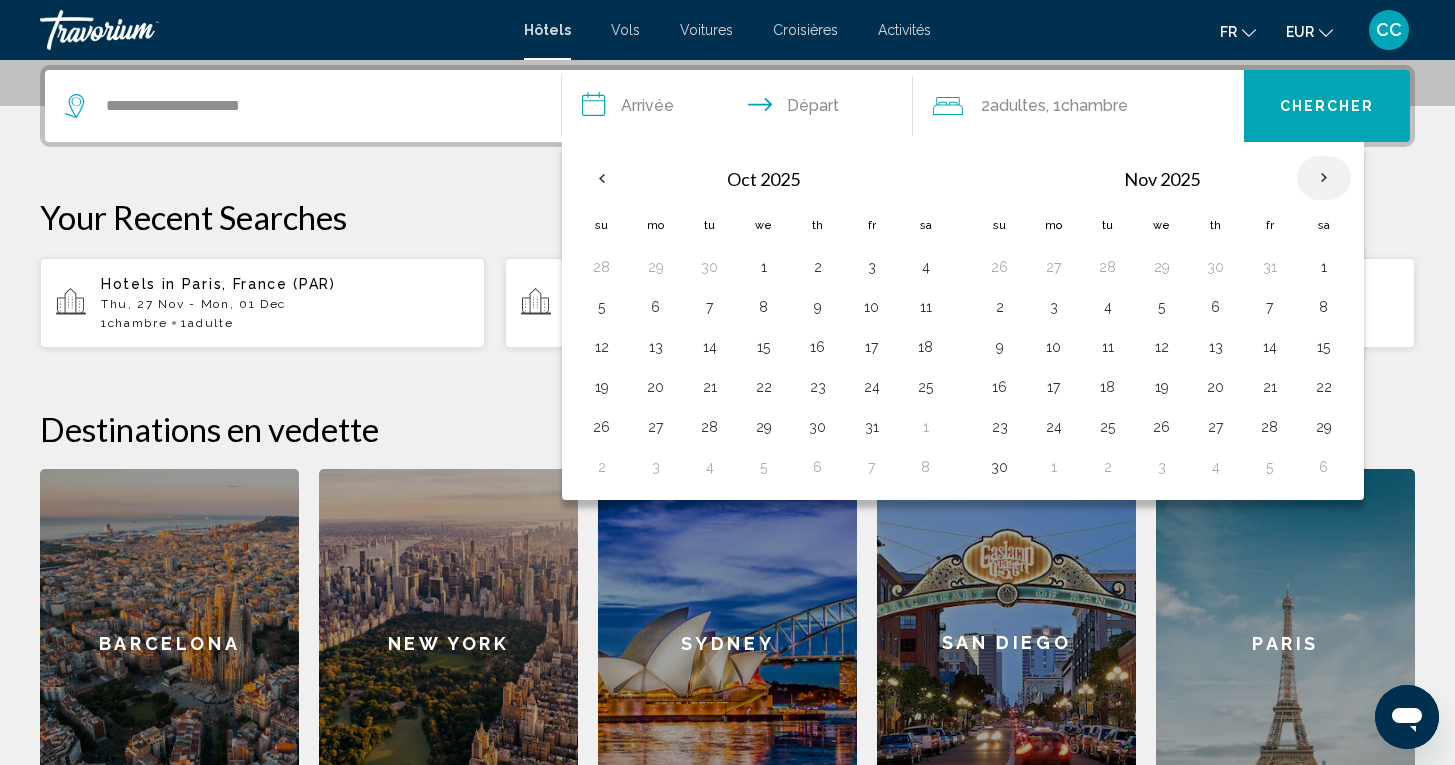 click at bounding box center (1324, 178) 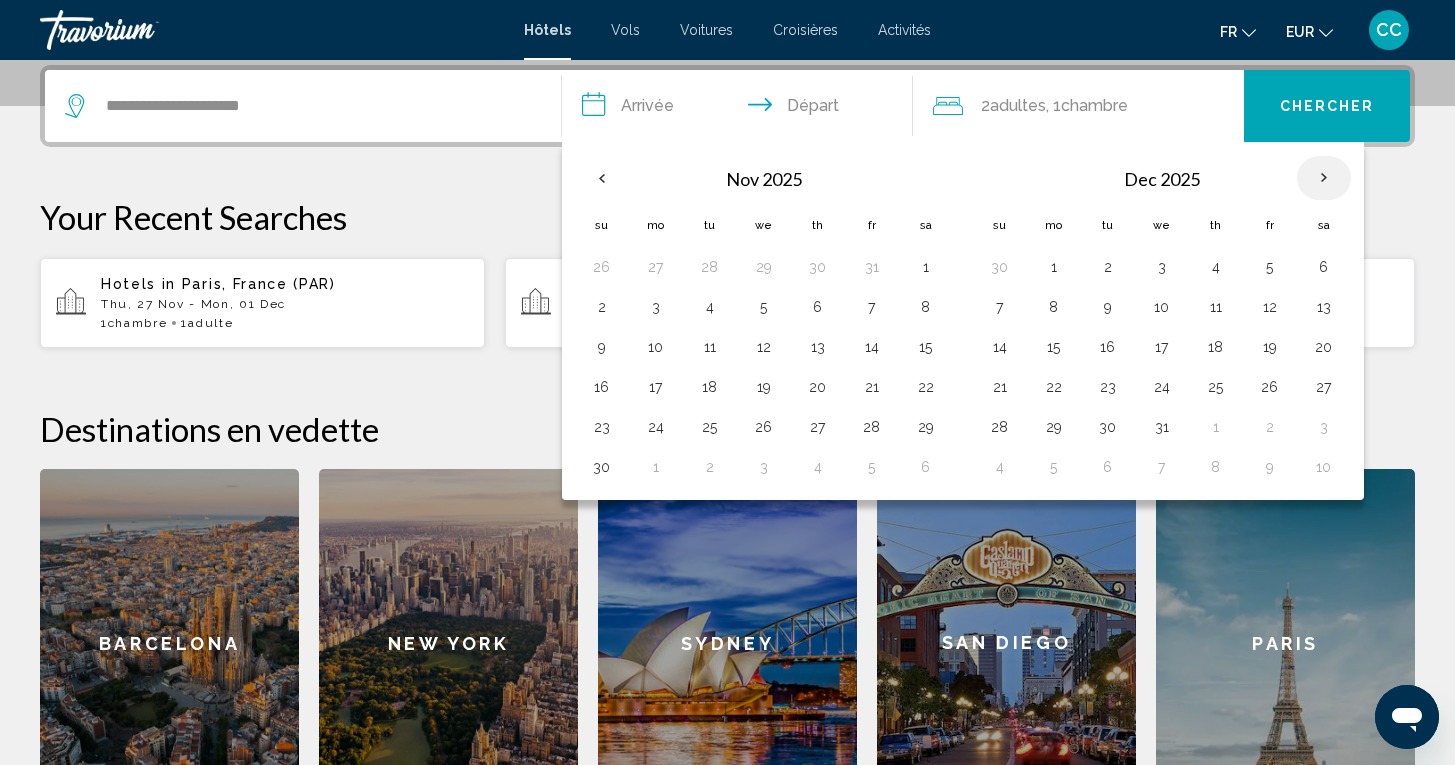 click at bounding box center (1324, 178) 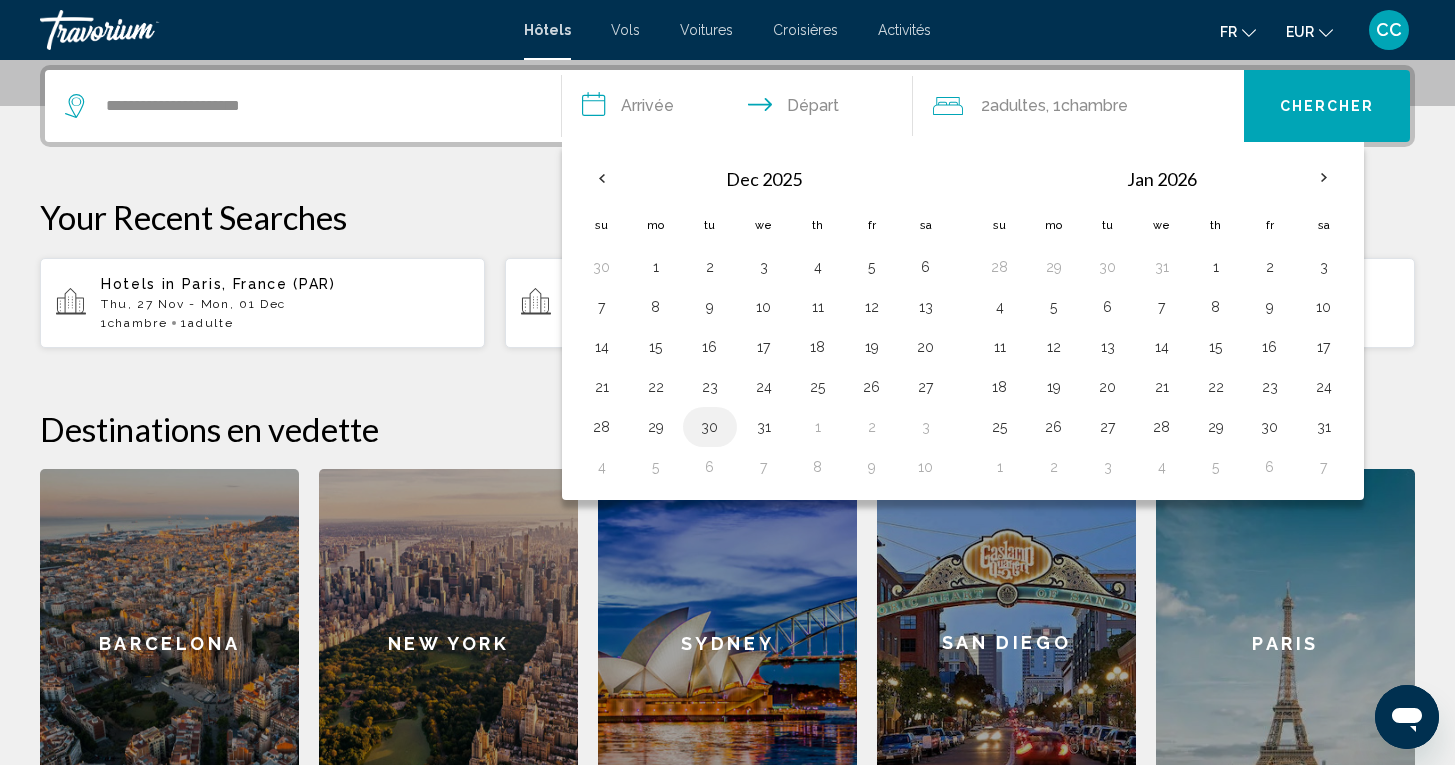 click on "30" at bounding box center (710, 427) 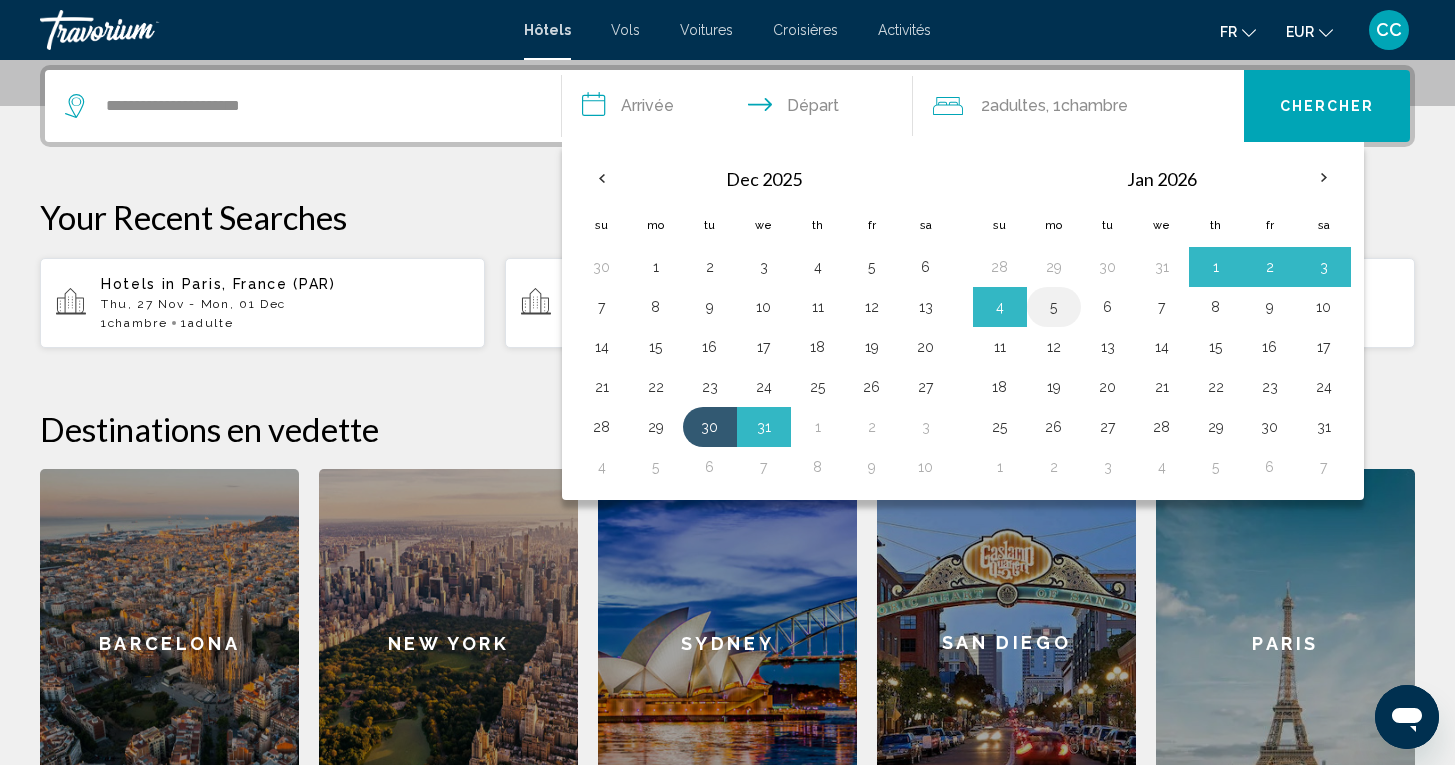 click on "5" at bounding box center [1054, 307] 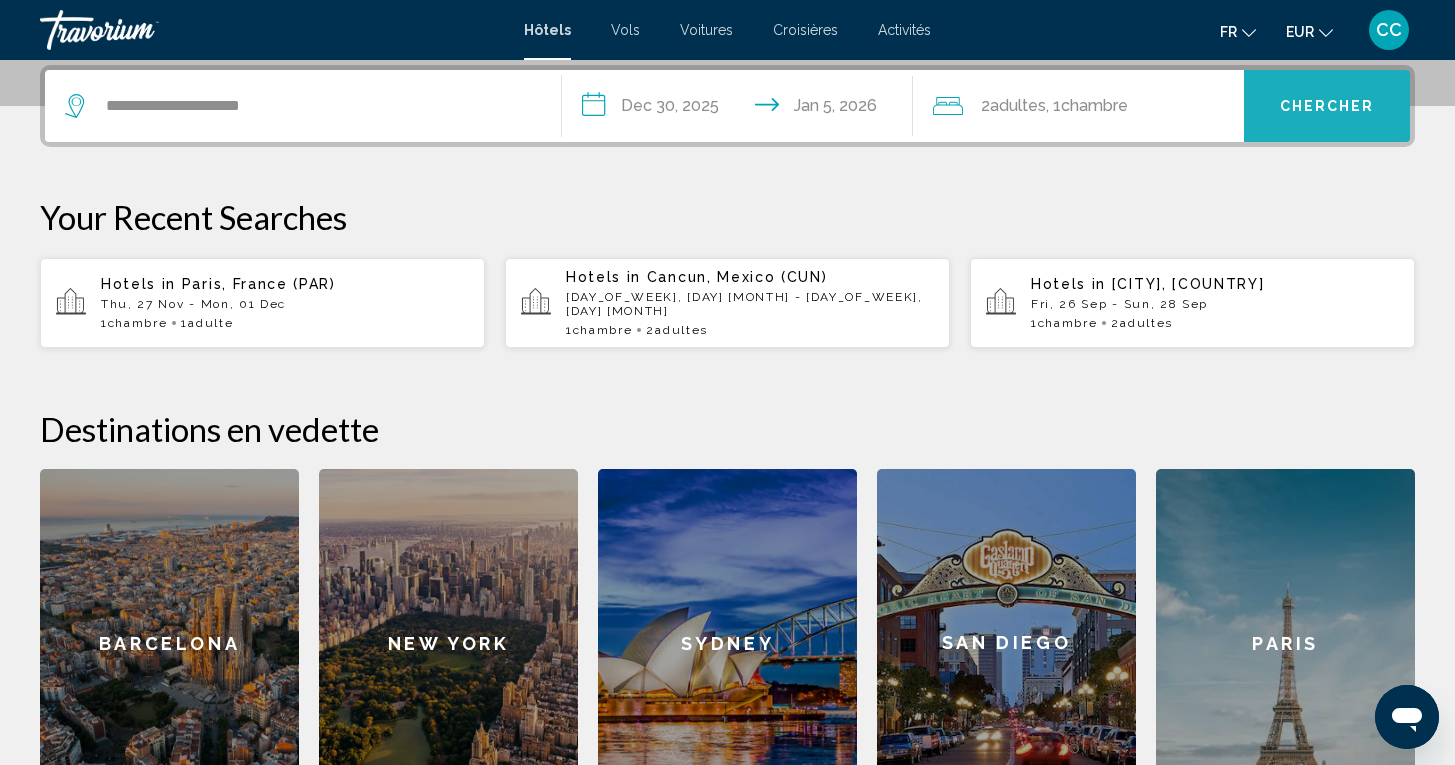 click on "Chercher" at bounding box center [1327, 107] 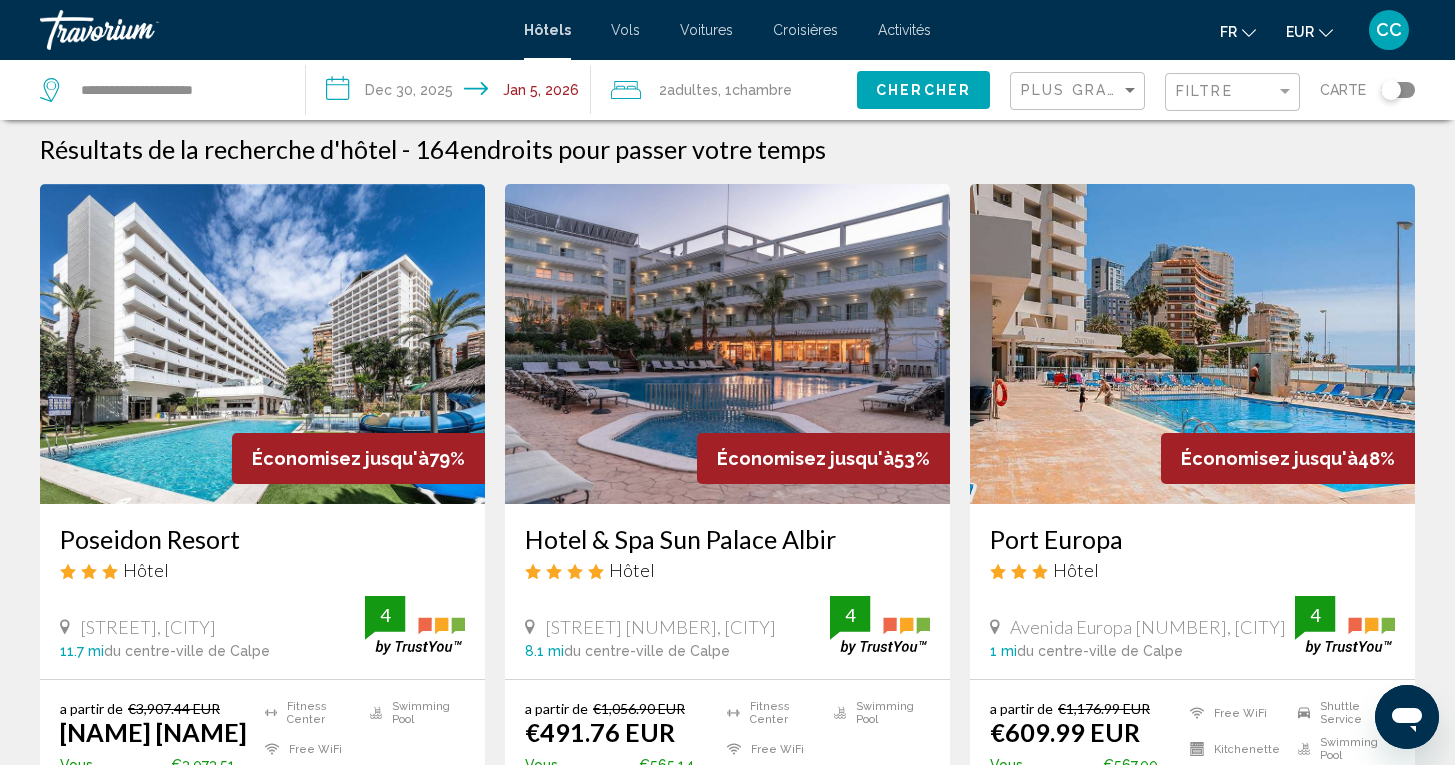 scroll, scrollTop: 4, scrollLeft: 0, axis: vertical 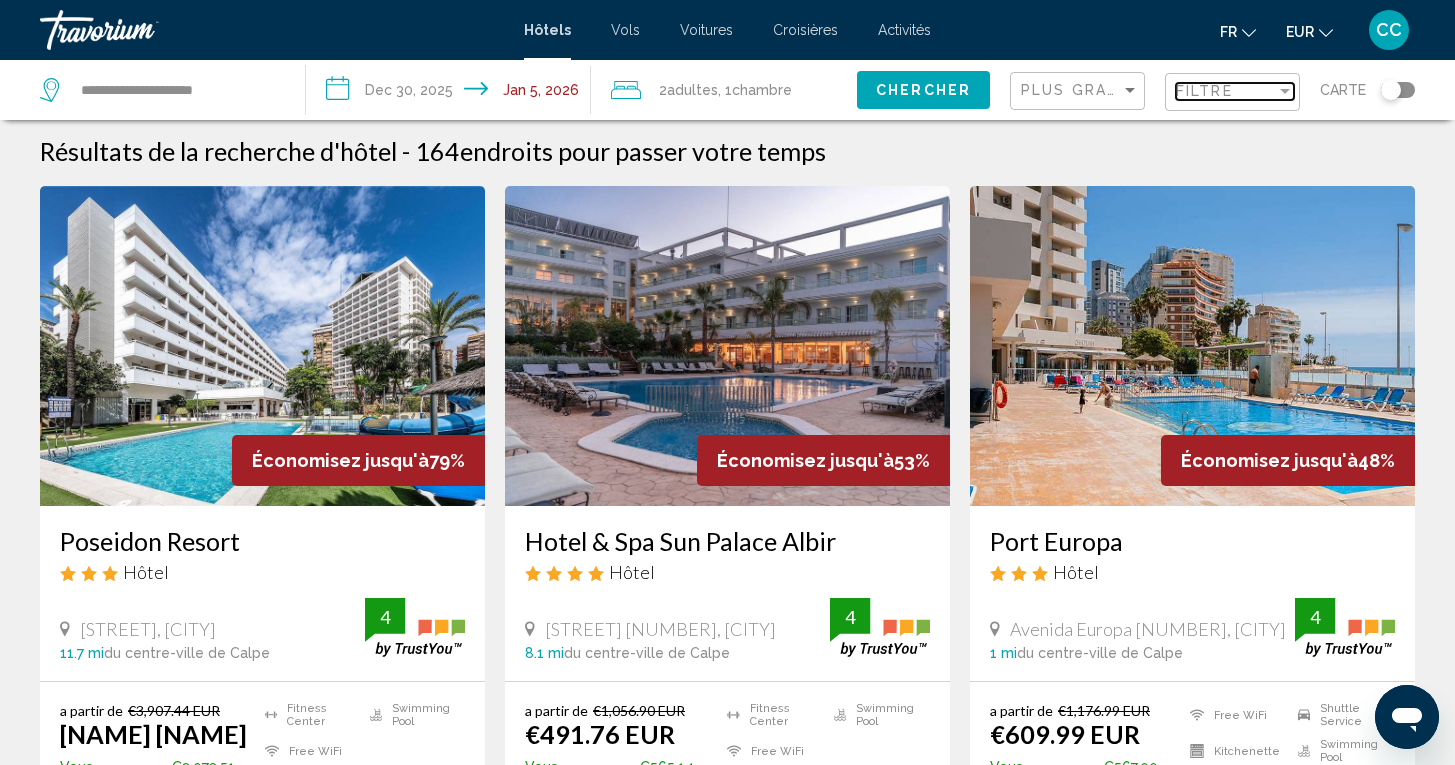 click on "Filtre" at bounding box center [1226, 91] 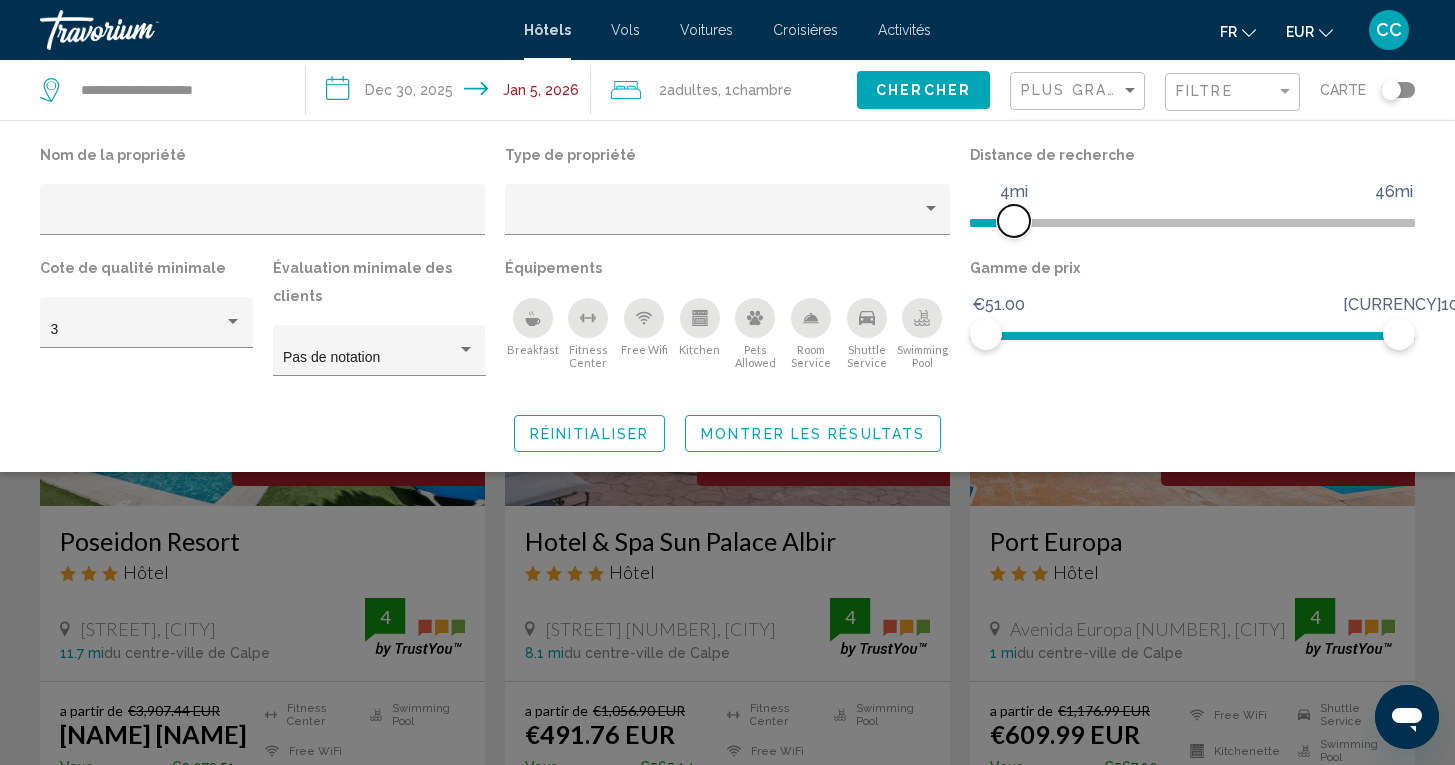 drag, startPoint x: 1249, startPoint y: 217, endPoint x: 1016, endPoint y: 229, distance: 233.3088 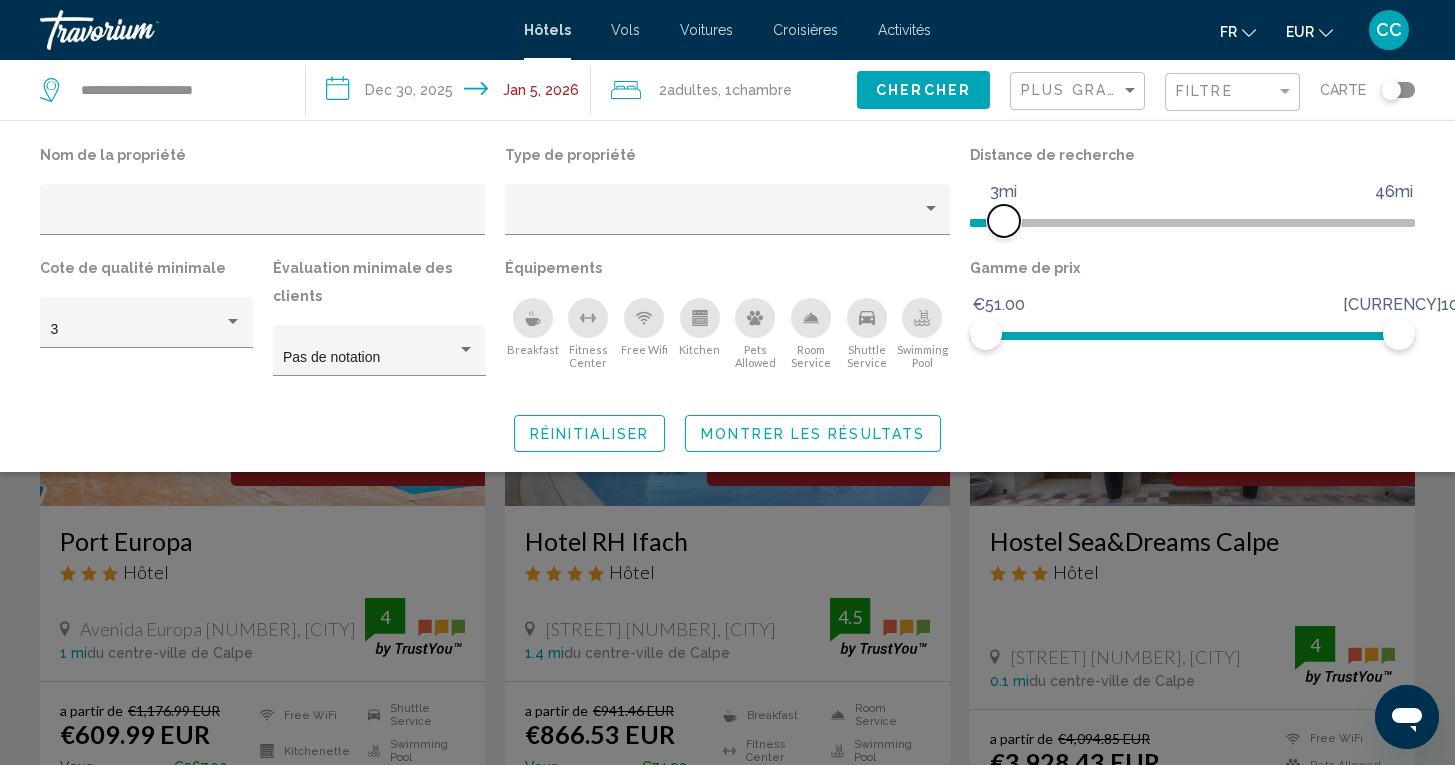 drag, startPoint x: 1016, startPoint y: 229, endPoint x: 1004, endPoint y: 231, distance: 12.165525 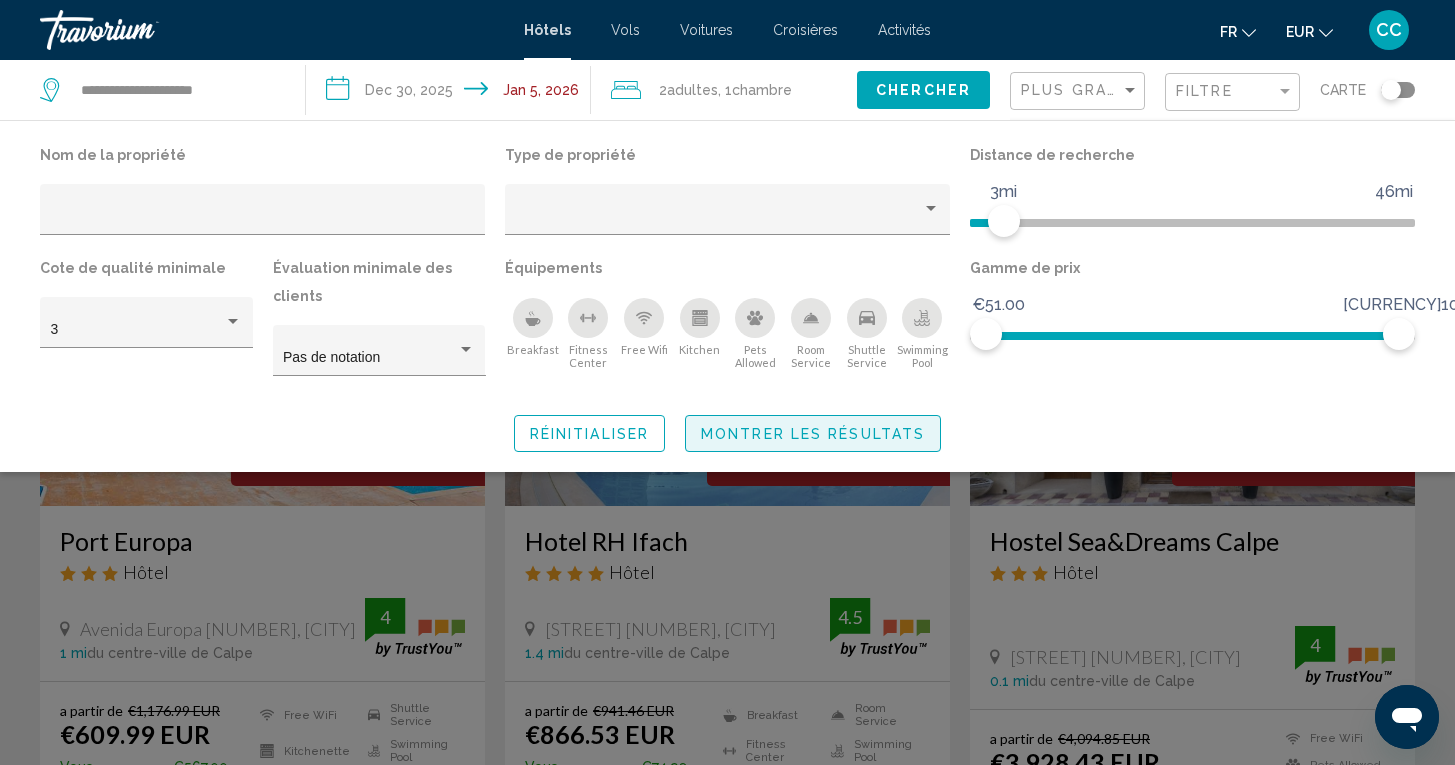 click on "Montrer les résultats" 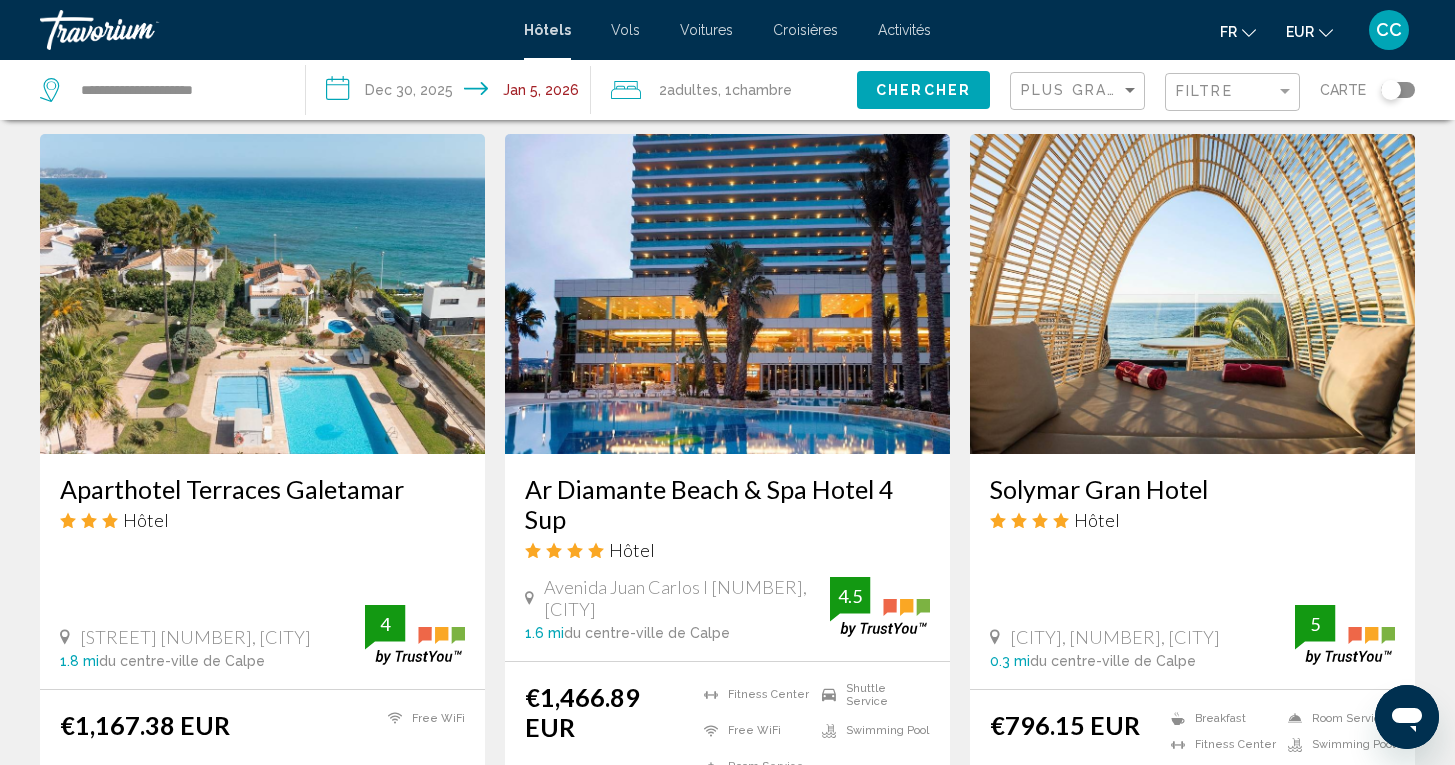 scroll, scrollTop: 813, scrollLeft: 0, axis: vertical 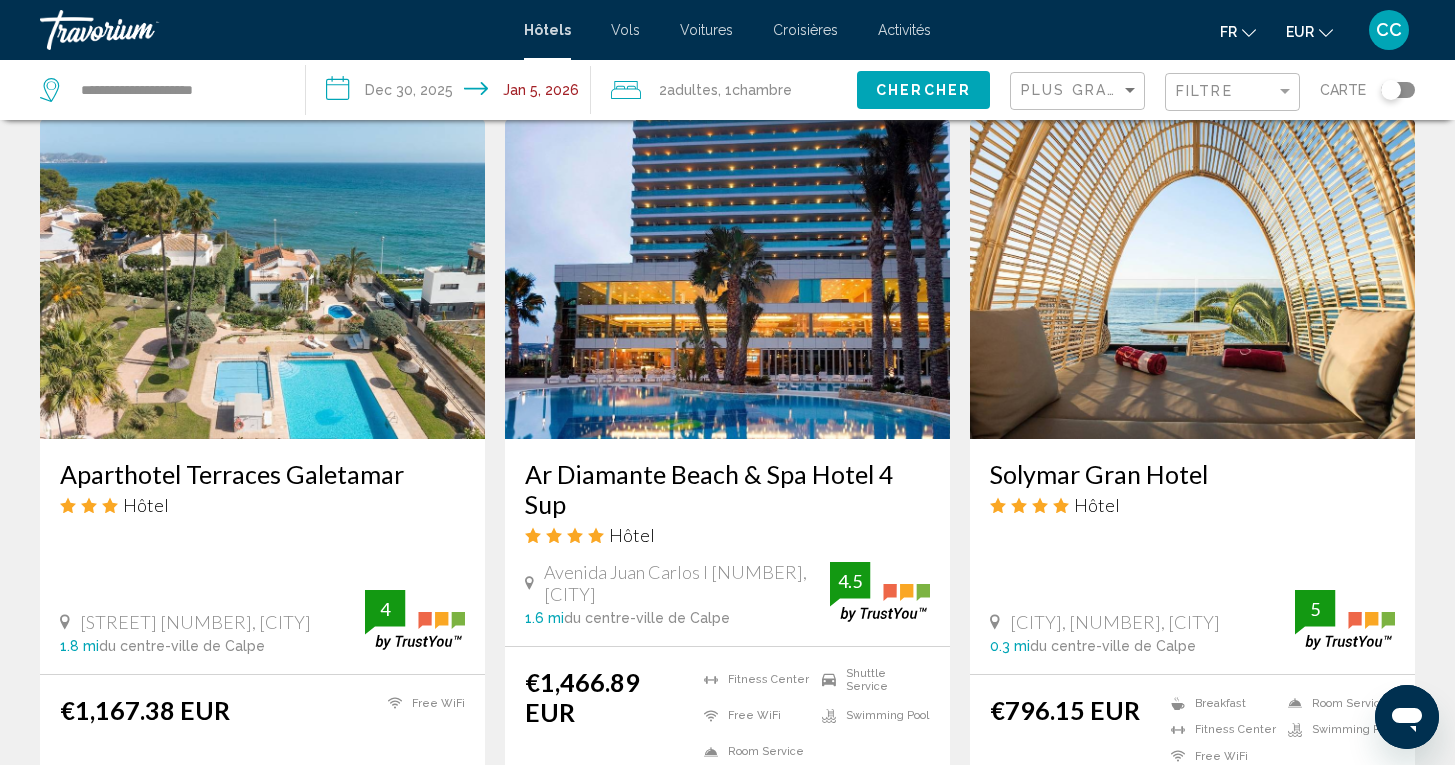 click on "Ar Diamante Beach & Spa Hotel 4 Sup" at bounding box center [727, 489] 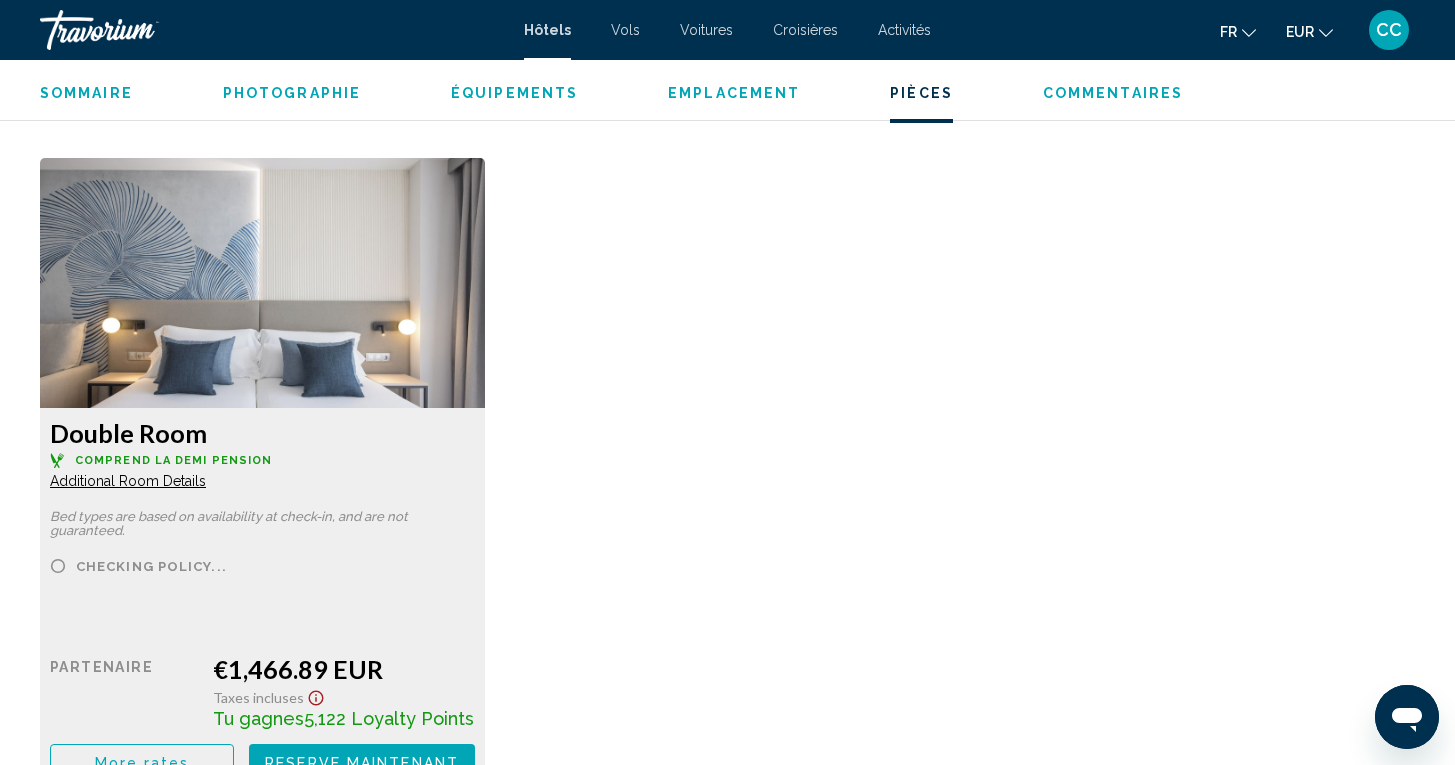 scroll, scrollTop: 2567, scrollLeft: 0, axis: vertical 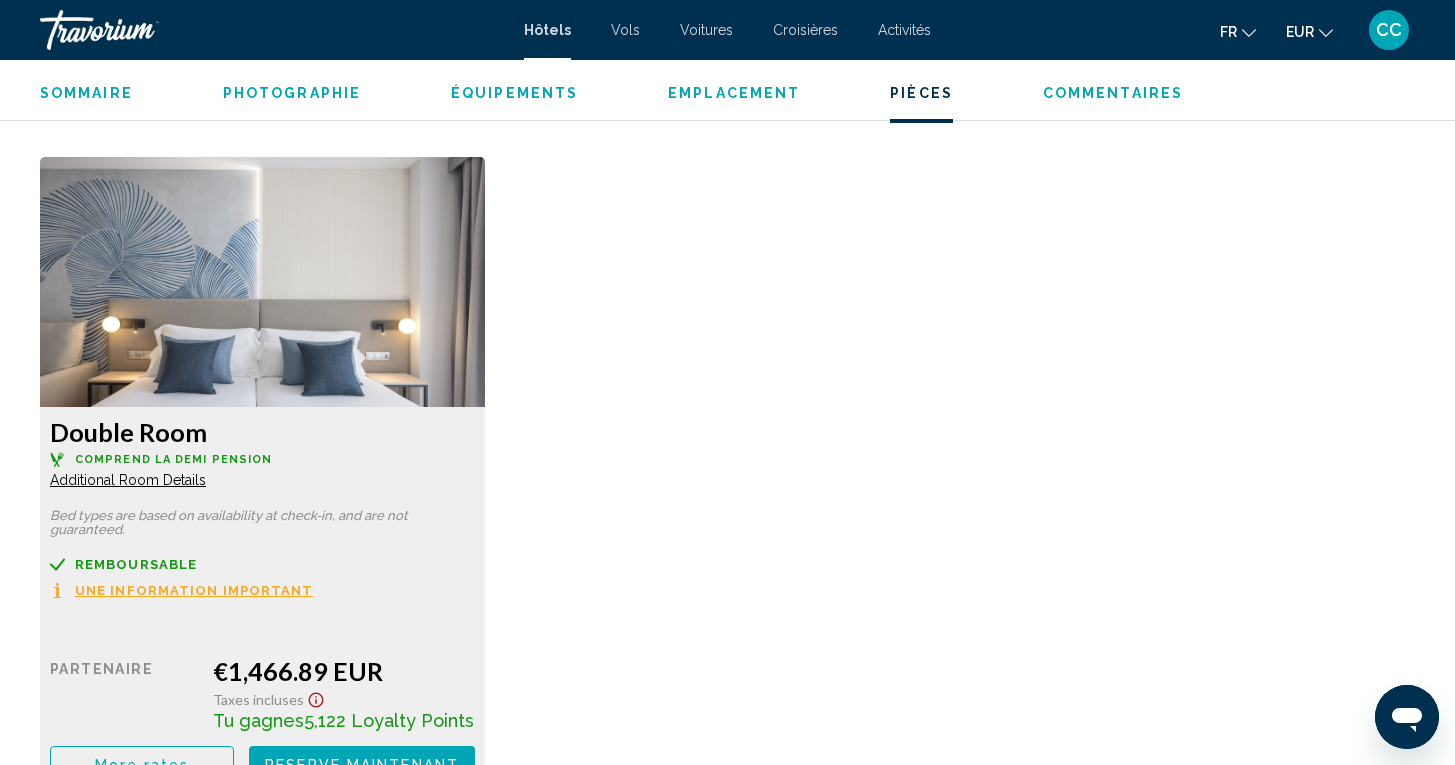 click on "Additional Room Details" at bounding box center (128, 480) 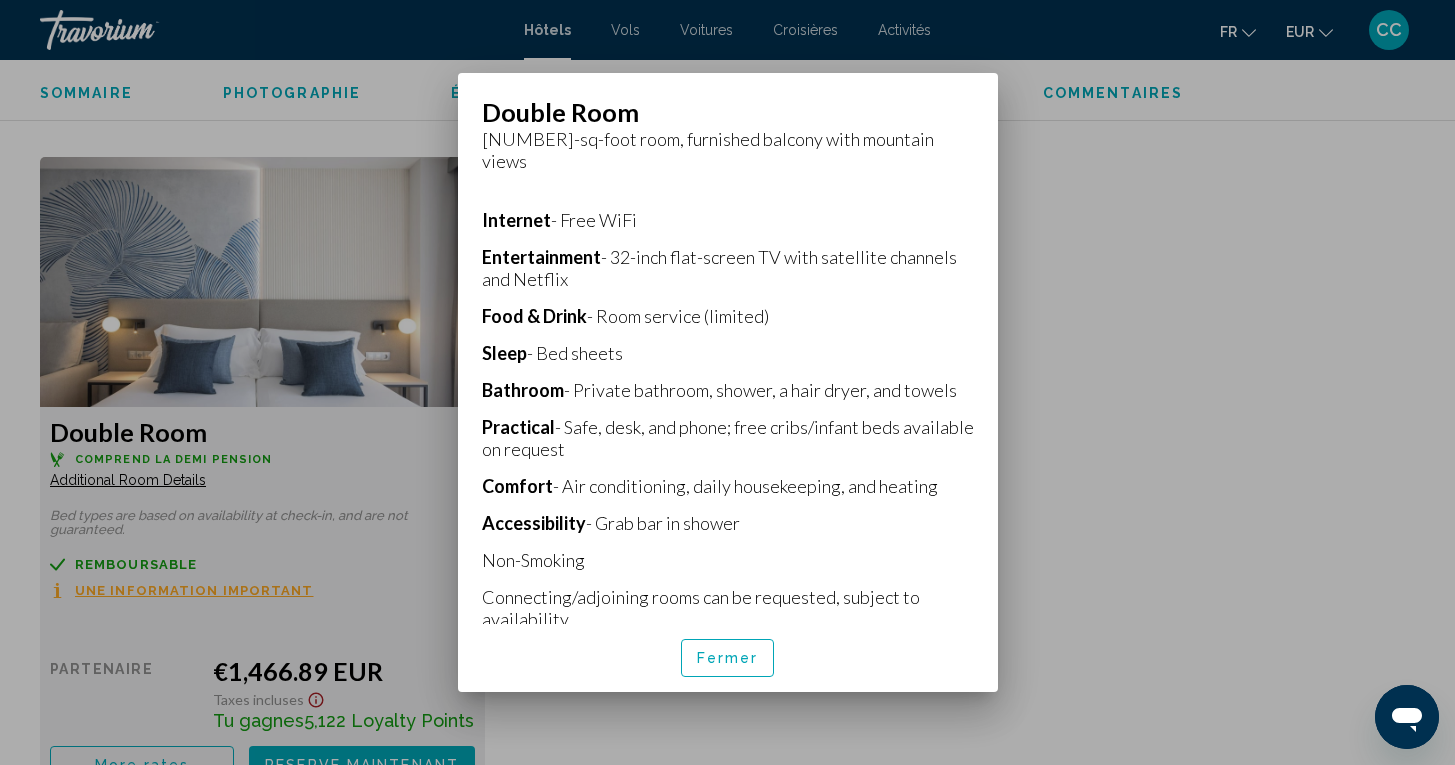 scroll, scrollTop: 448, scrollLeft: 0, axis: vertical 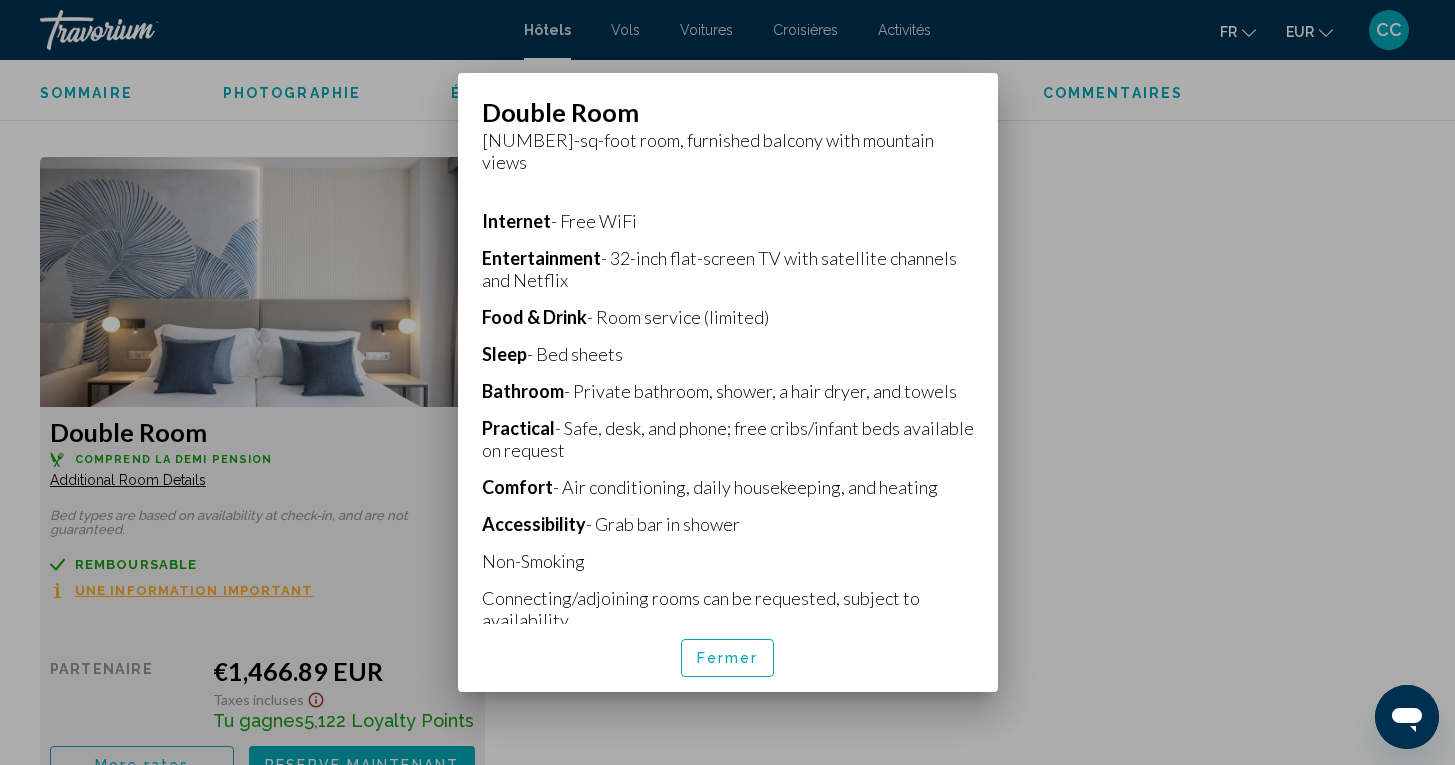 click on "Fermer" at bounding box center (728, 659) 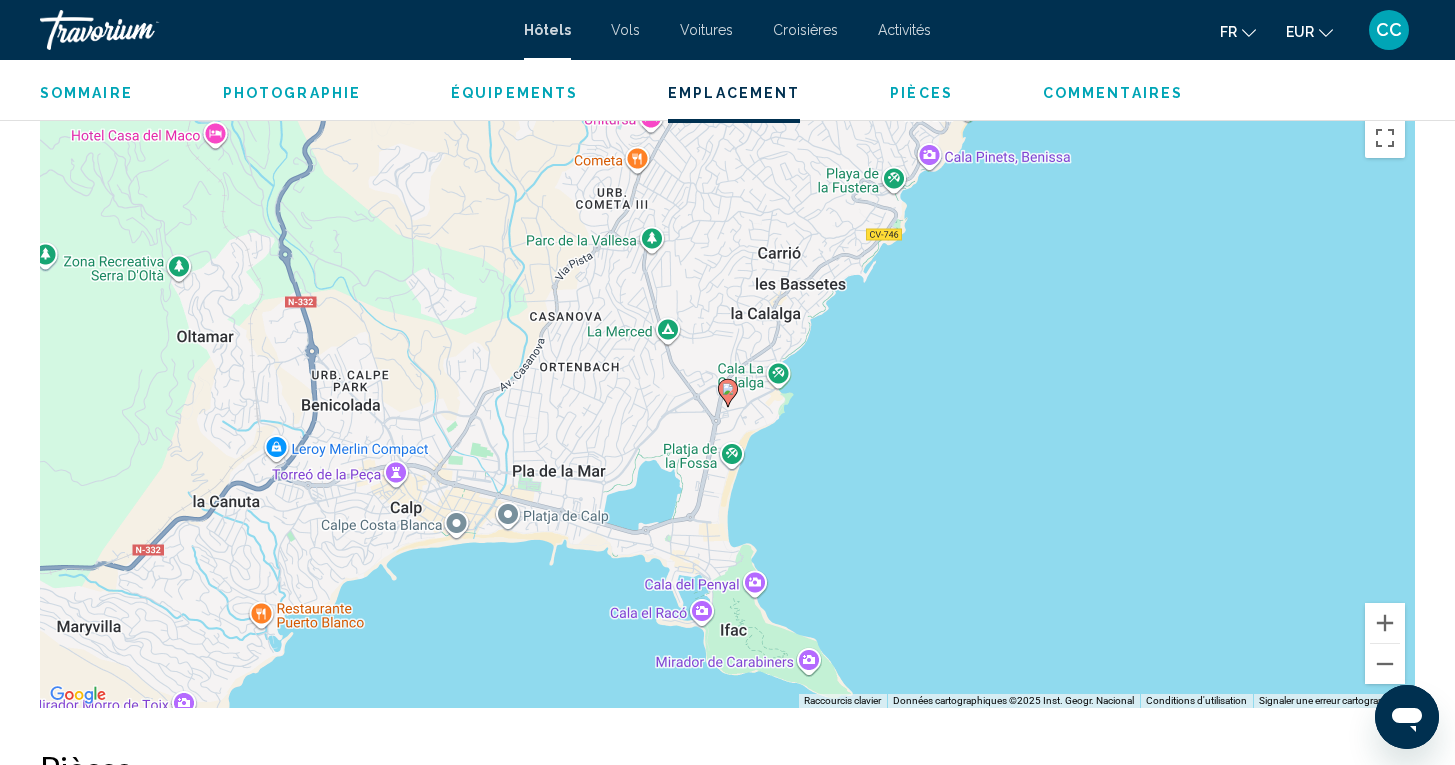 scroll, scrollTop: 1793, scrollLeft: 0, axis: vertical 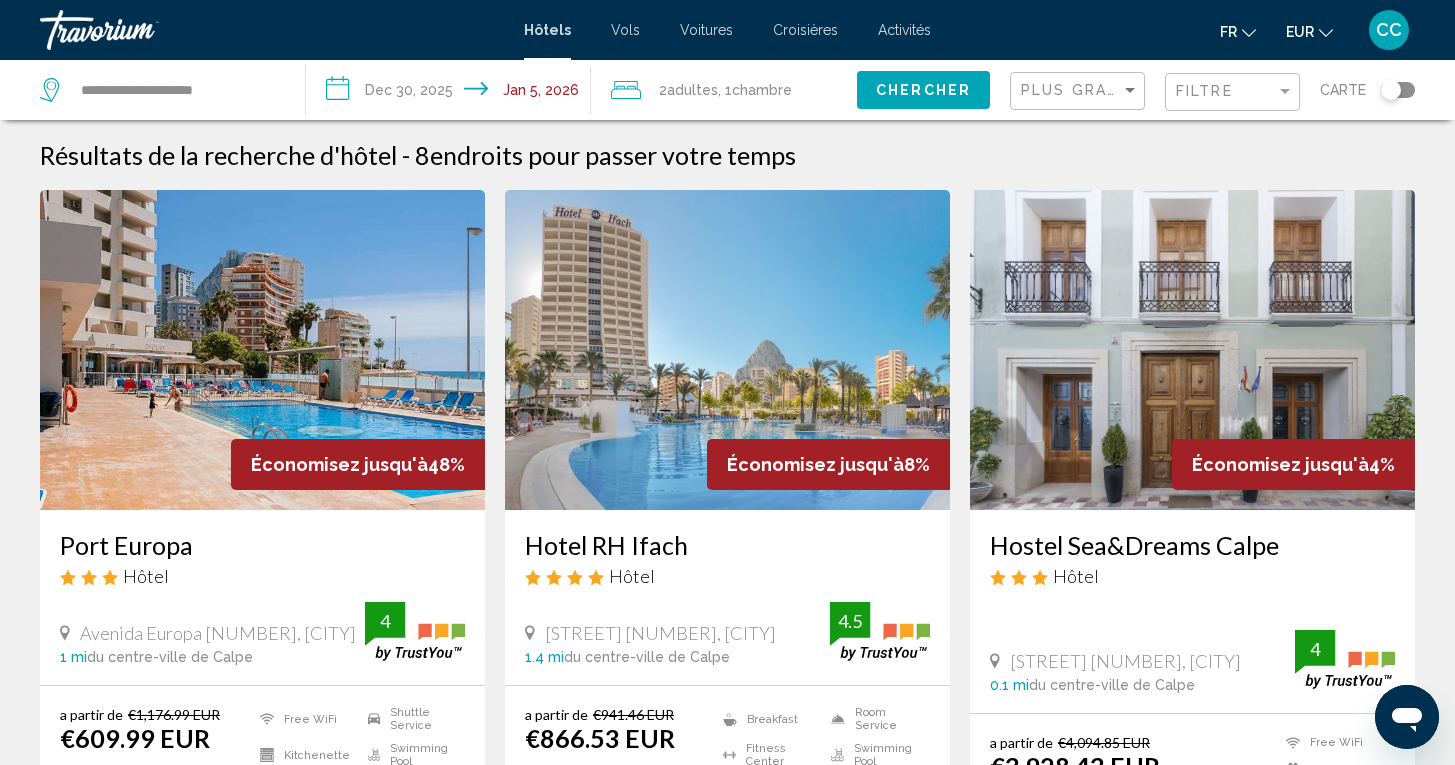 click 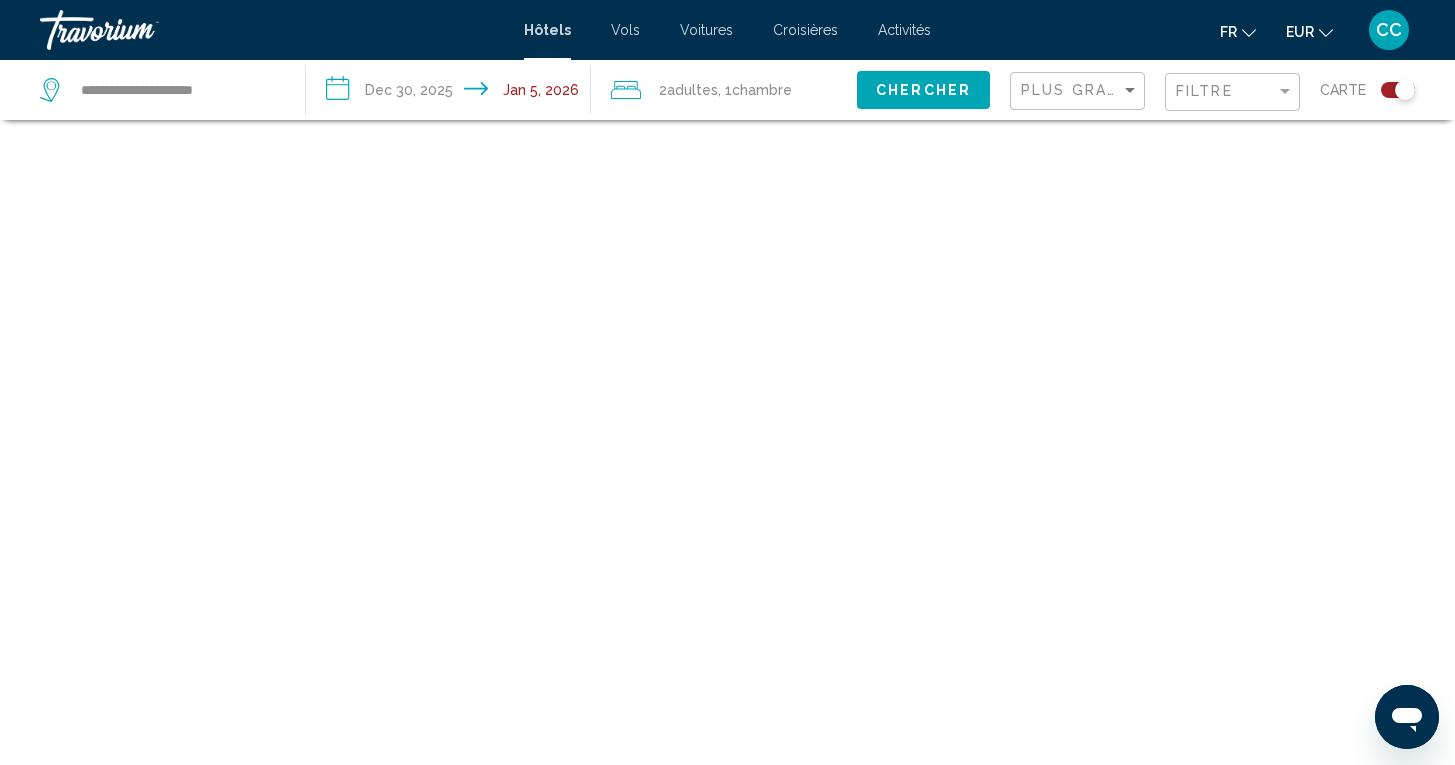 scroll, scrollTop: 120, scrollLeft: 0, axis: vertical 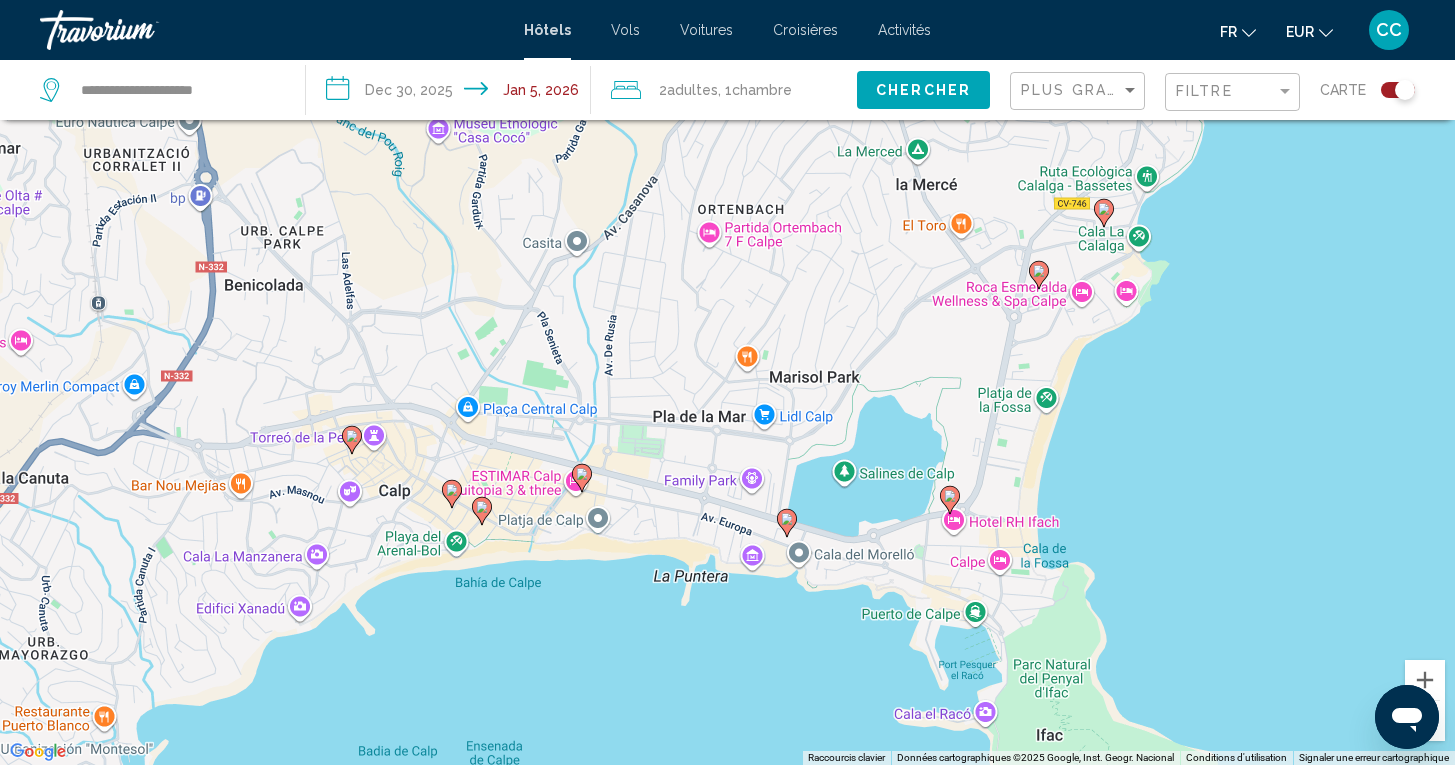 click 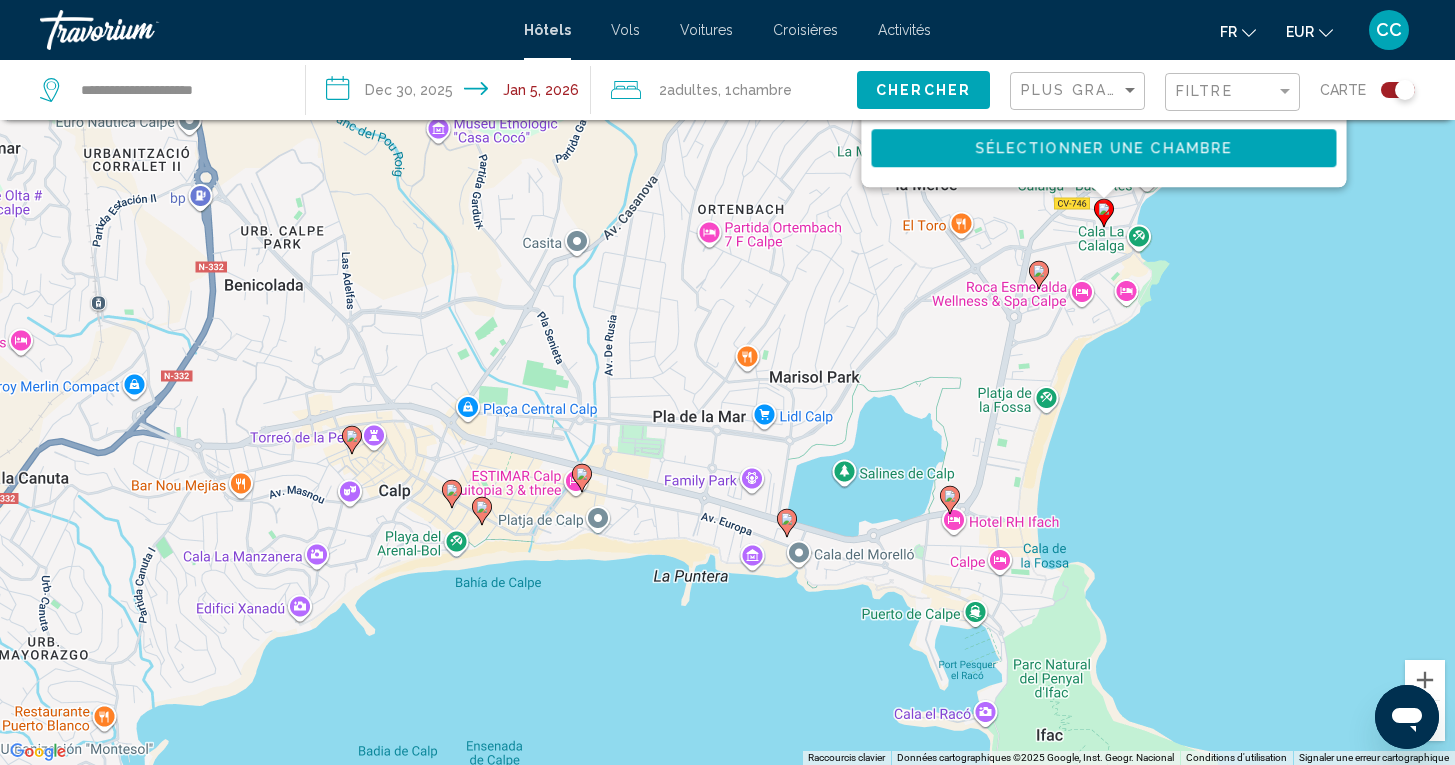 scroll, scrollTop: 0, scrollLeft: 0, axis: both 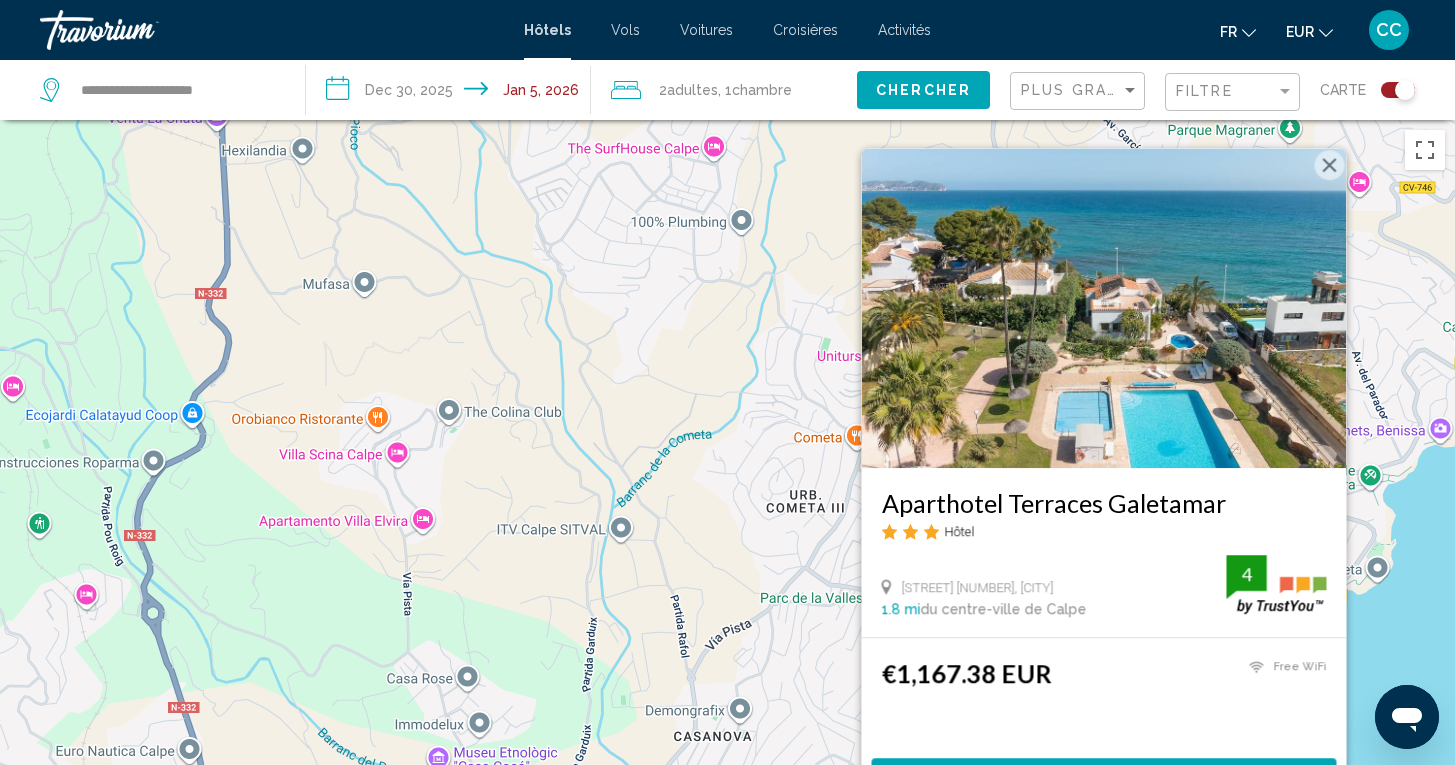click on "Pour activer le glissement avec le clavier, appuyez sur Alt+Entrée. Une fois ce mode activé, utilisez les touches fléchées pour déplacer le repère. Pour valider le déplacement, appuyez sur Entrée. Pour annuler, appuyez sur Échap.  Aparthotel Terraces Galetamar
Hôtel
Urbanizacion Caleta [NUMBER] A, [CITY] [NUMBER] mi  du centre-ville de [CITY] de l'hôtel [NUMBER] Sélectionner une chambre" at bounding box center (727, 502) 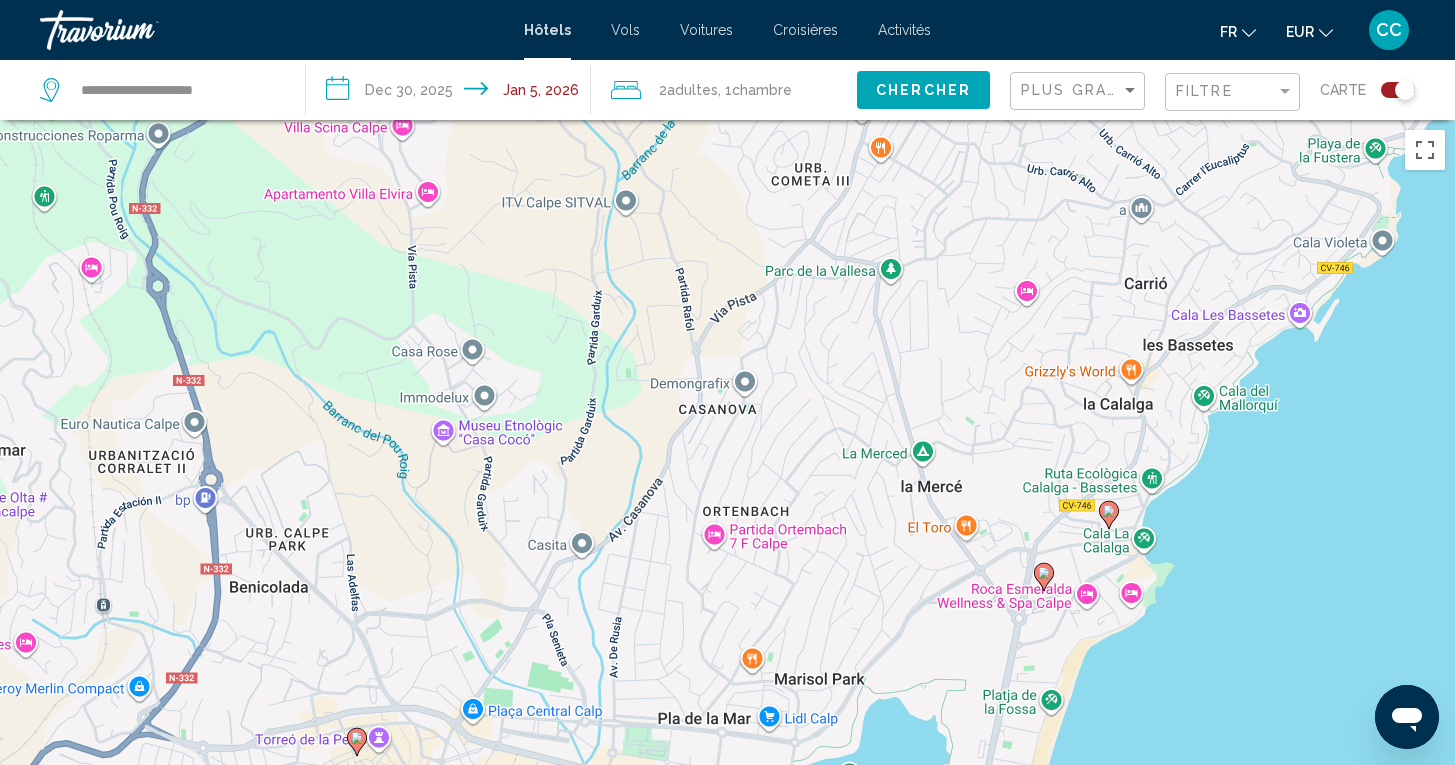 drag, startPoint x: 1276, startPoint y: 726, endPoint x: 1280, endPoint y: 395, distance: 331.02417 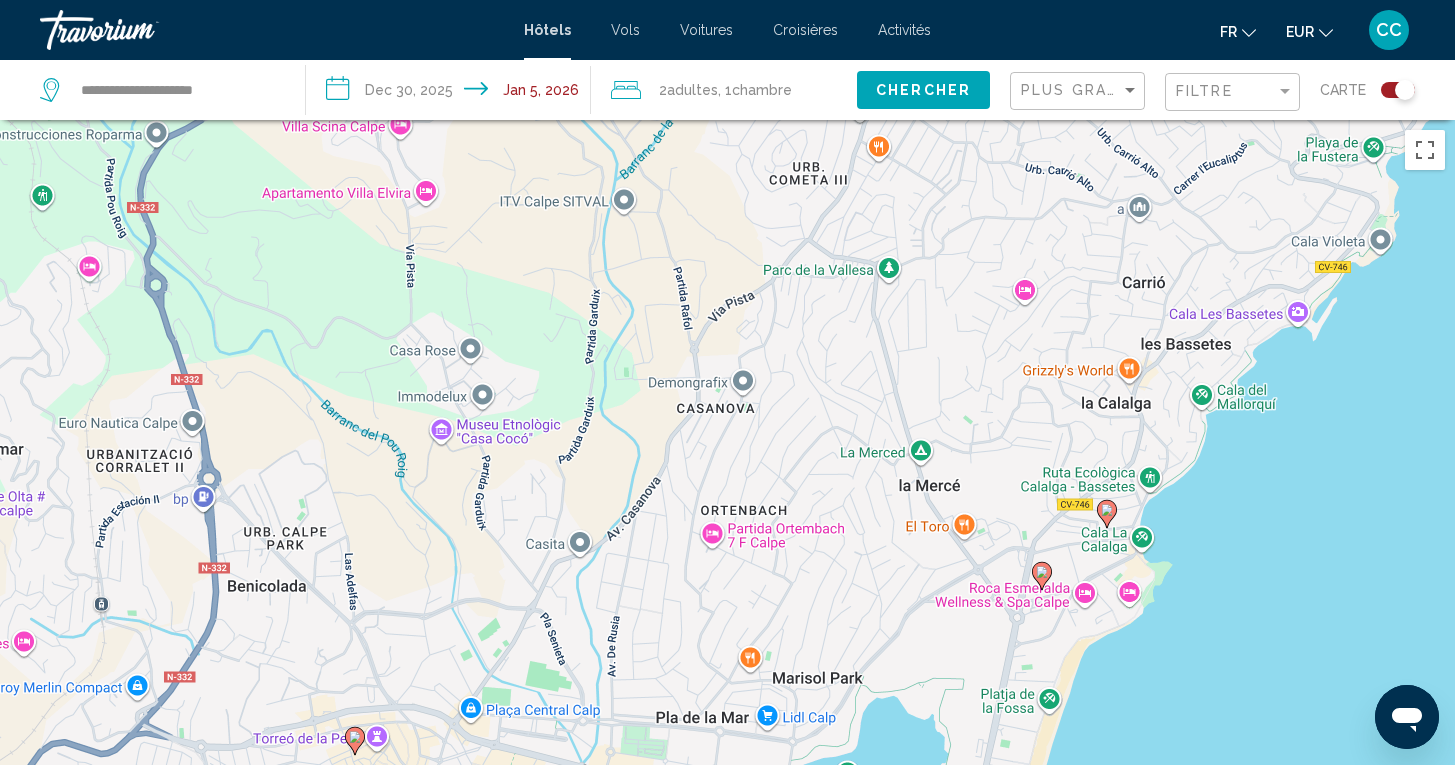 click 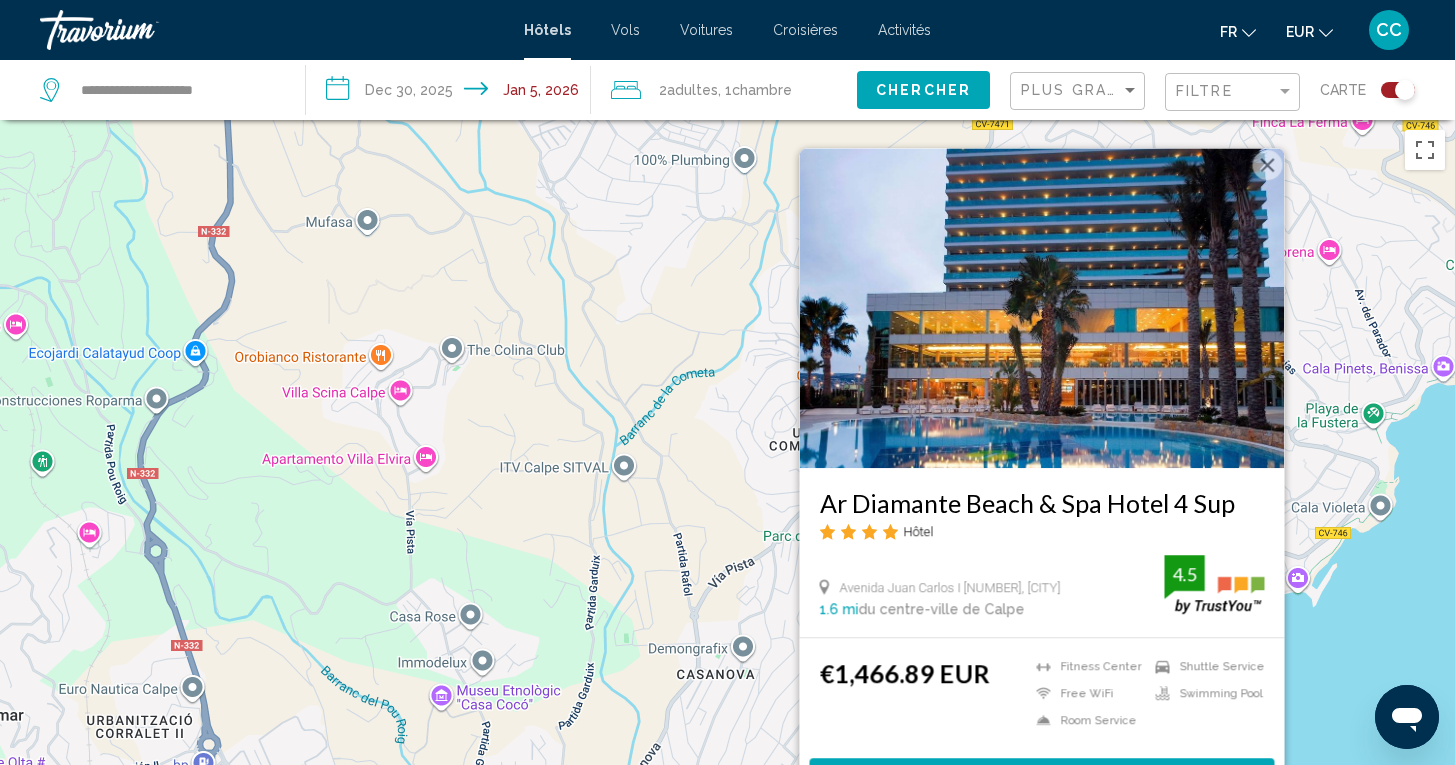 click on "Pour activer le glissement avec le clavier, appuyez sur Alt+Entrée. Une fois ce mode activé, utilisez les touches fléchées pour déplacer le repère. Pour valider le déplacement, appuyez sur Entrée. Pour annuler, appuyez sur Échap.  Ar [NAME] Beach & Spa Hotel [NUMBER] Sup
Hôtel
Avenida Juan Carlos I [NUMBER], [CITY] [NUMBER] mi  du centre-ville de [CITY] de l'hôtel [NUMBER].[NUMBER] €[PRICE] EUR
Fitness Center
Free WiFi
Room Service
Shuttle Service
Swimming Pool [NUMBER].[NUMBER]Sélectionner une chambre" at bounding box center (727, 502) 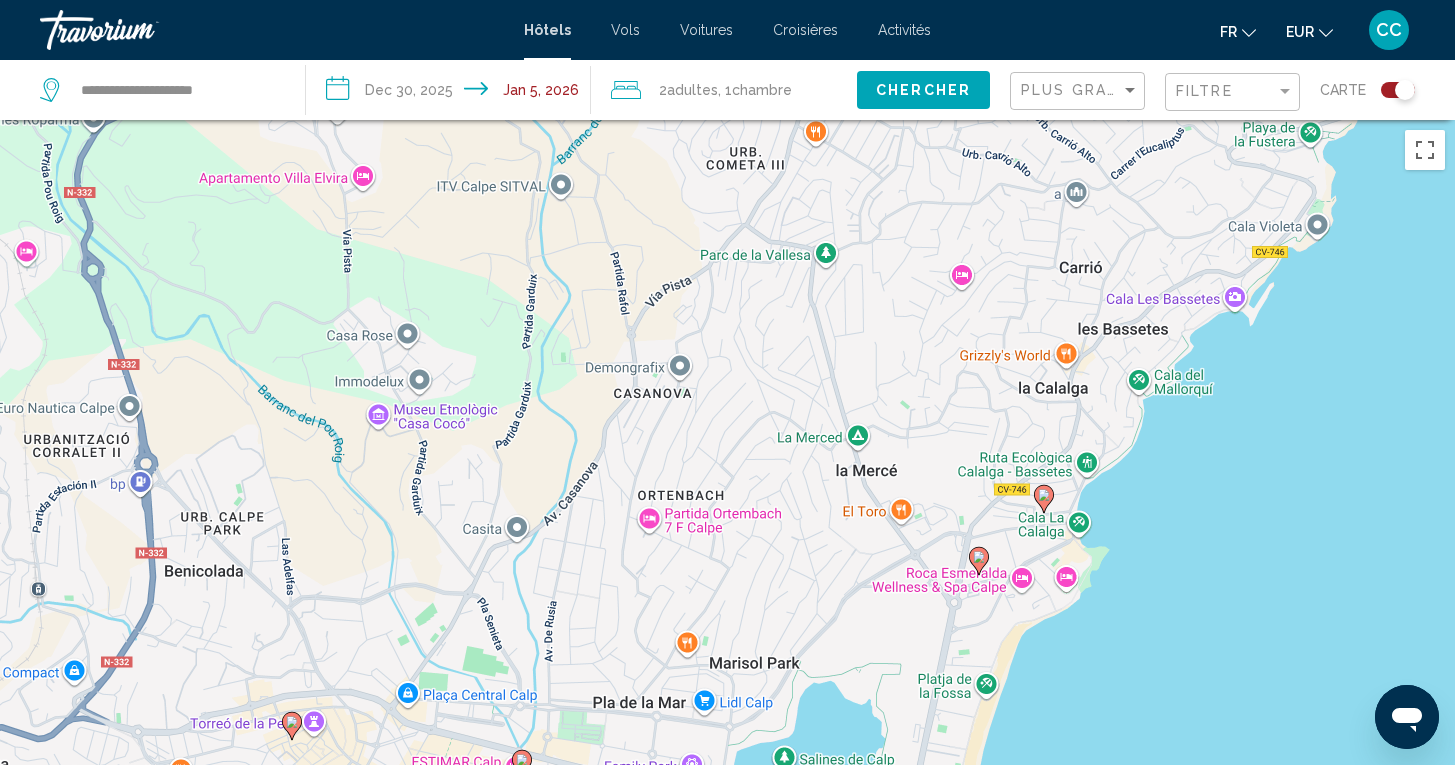 drag, startPoint x: 1293, startPoint y: 676, endPoint x: 1231, endPoint y: 387, distance: 295.5757 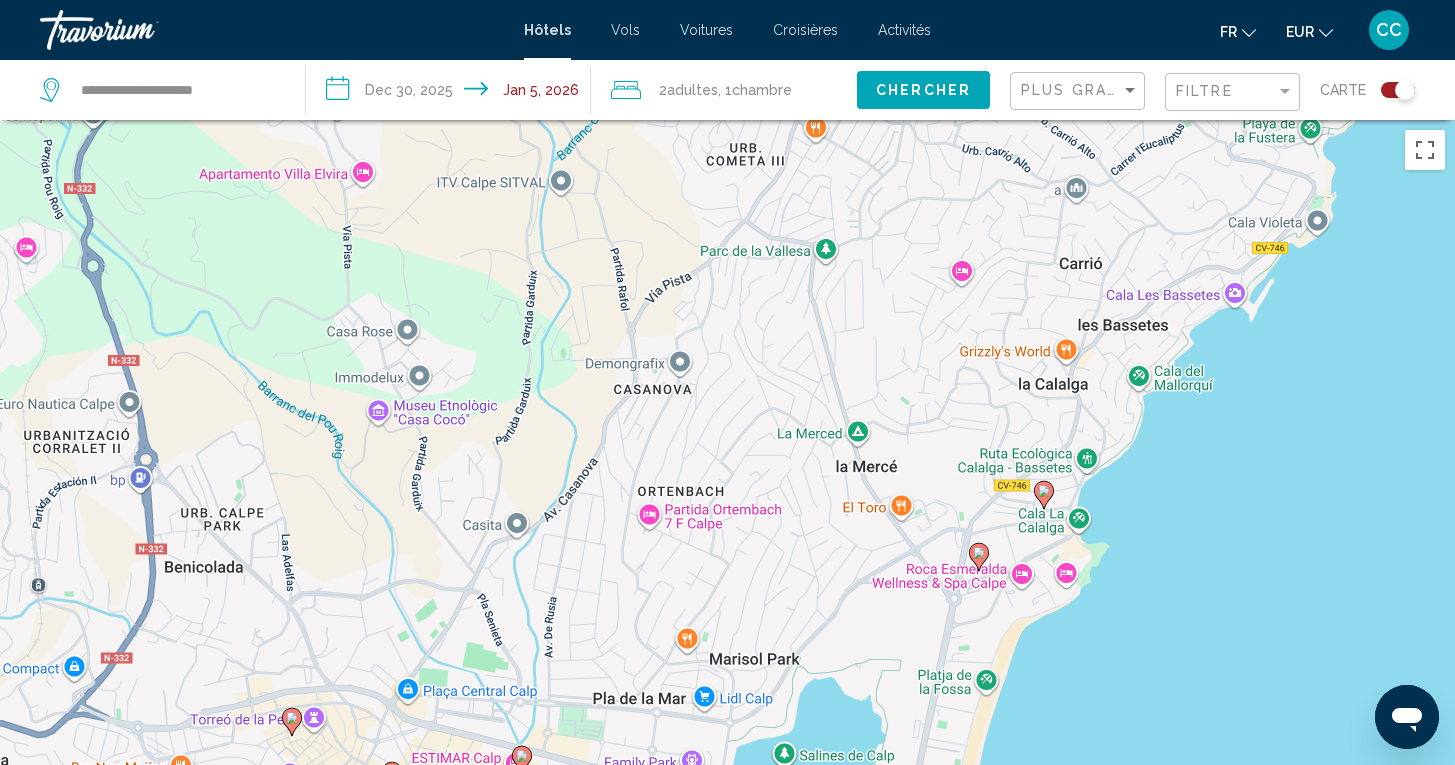 click 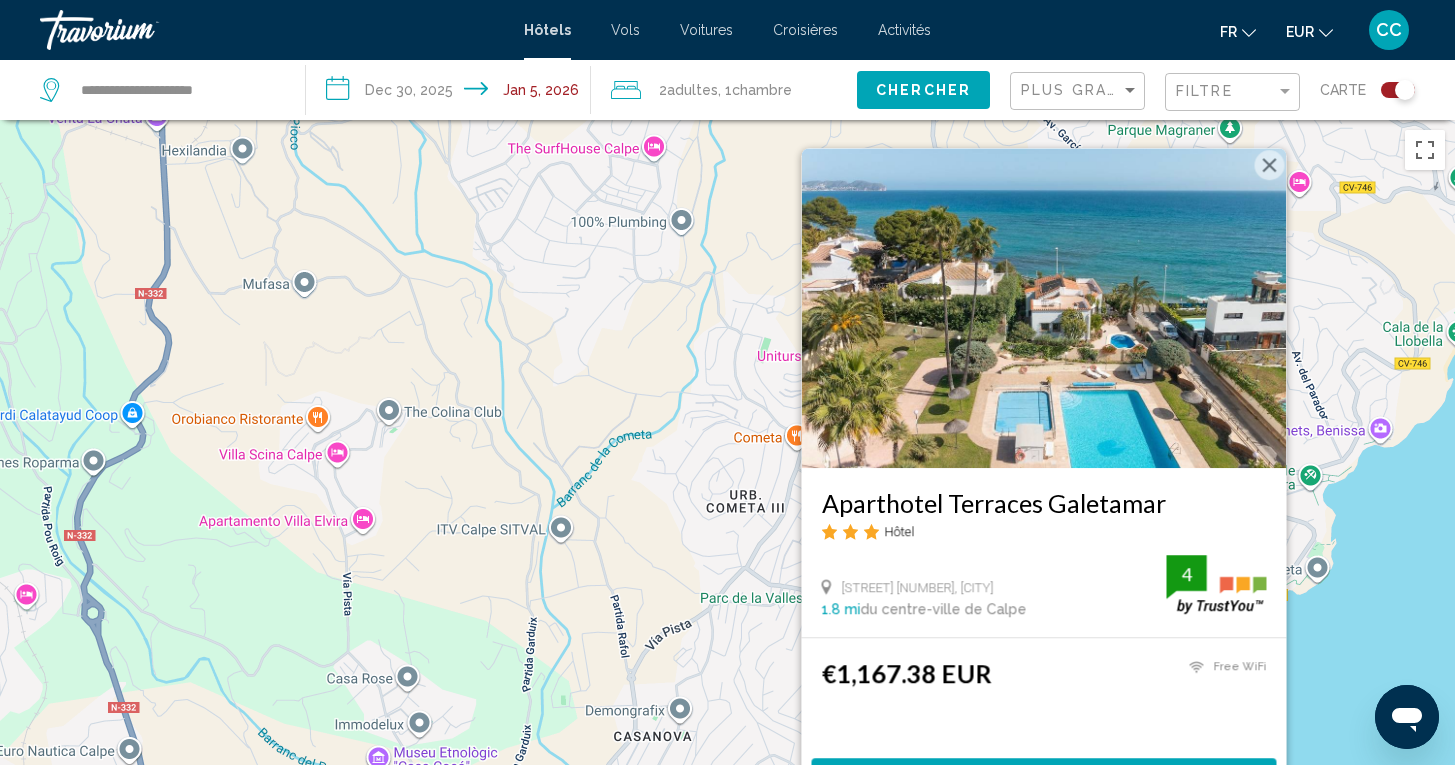 click on "Pour activer le glissement avec le clavier, appuyez sur Alt+Entrée. Une fois ce mode activé, utilisez les touches fléchées pour déplacer le repère. Pour valider le déplacement, appuyez sur Entrée. Pour annuler, appuyez sur Échap.  Aparthotel Terraces Galetamar
Hôtel
Urbanizacion Caleta [NUMBER] A, [CITY] [NUMBER] mi  du centre-ville de [CITY] de l'hôtel [NUMBER] Sélectionner une chambre" at bounding box center (727, 502) 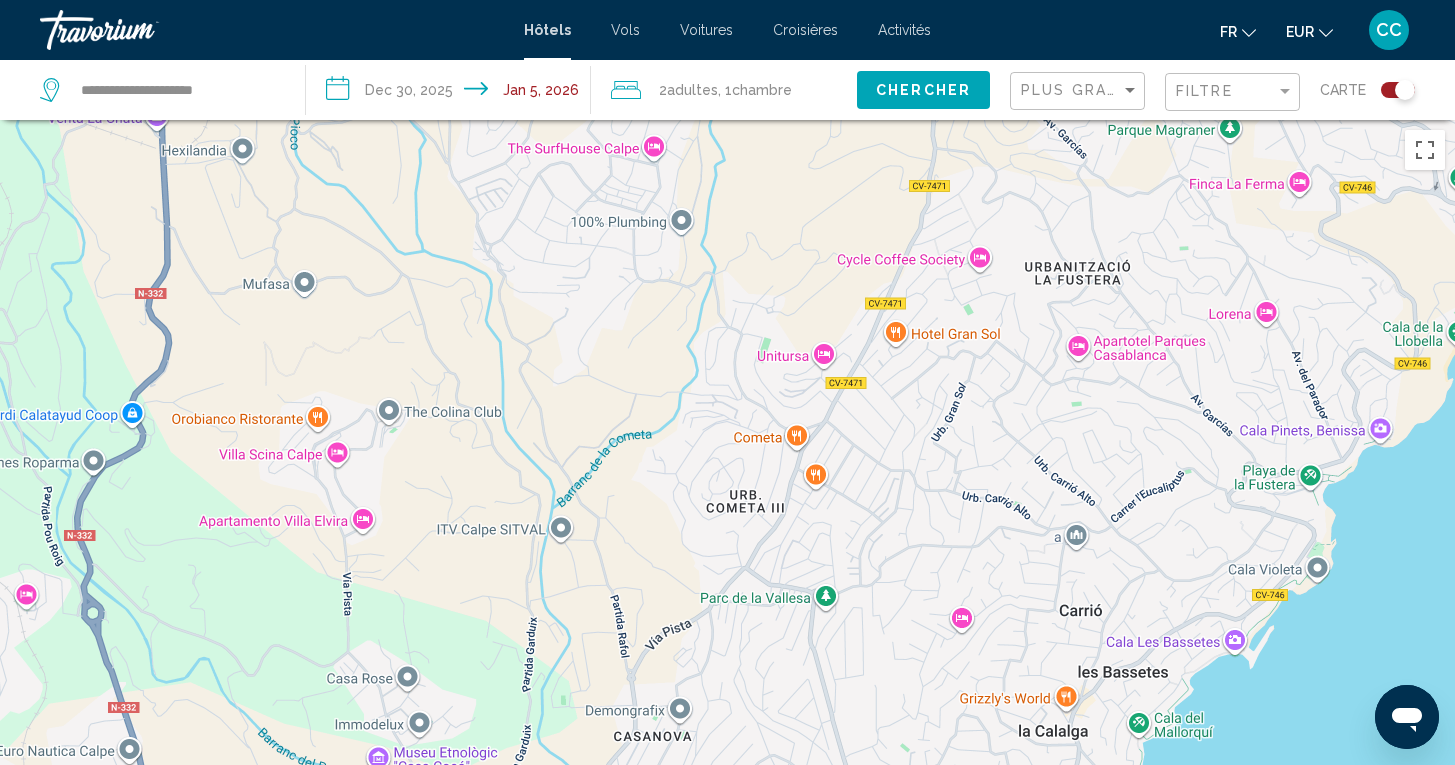 click 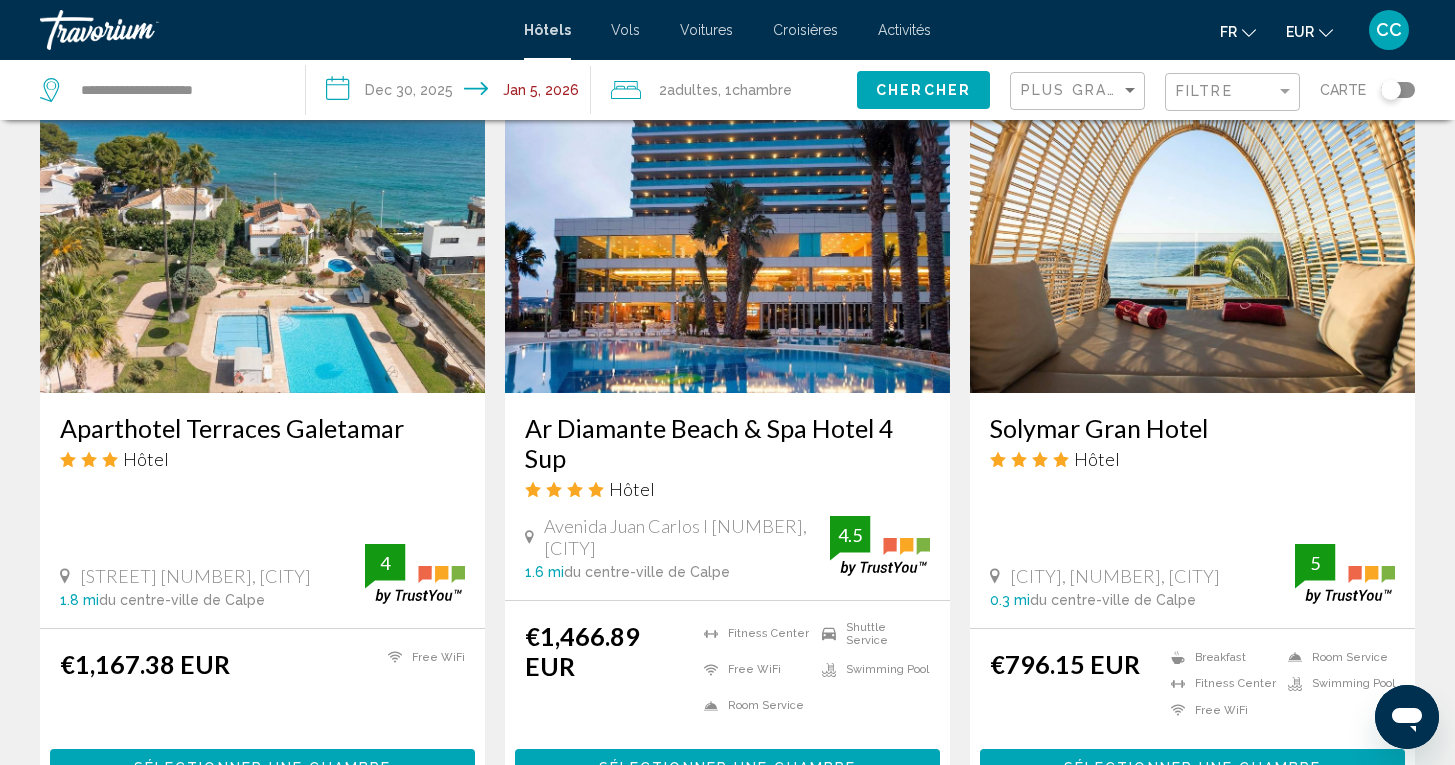 scroll, scrollTop: 861, scrollLeft: 0, axis: vertical 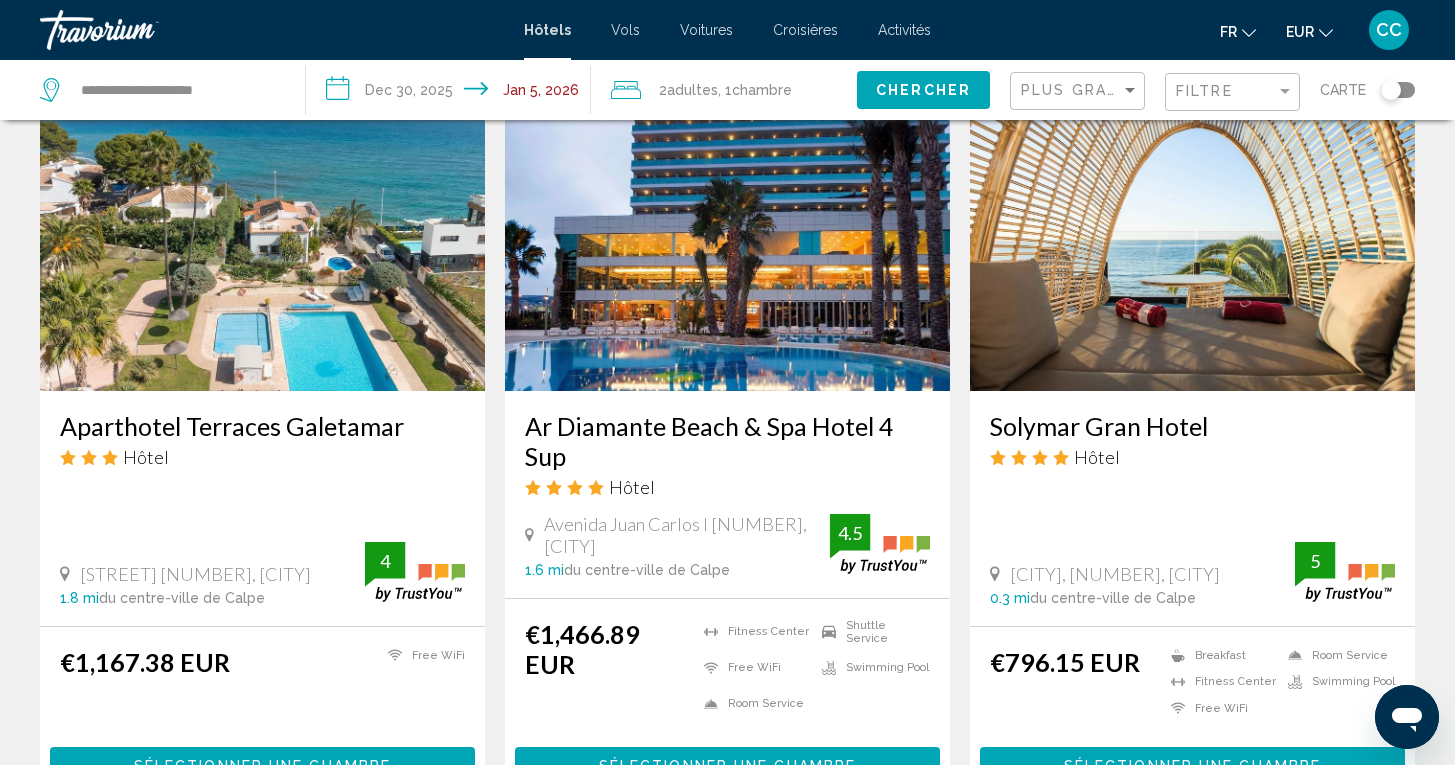 click on "Ar Diamante Beach & Spa Hotel 4 Sup" at bounding box center (727, 441) 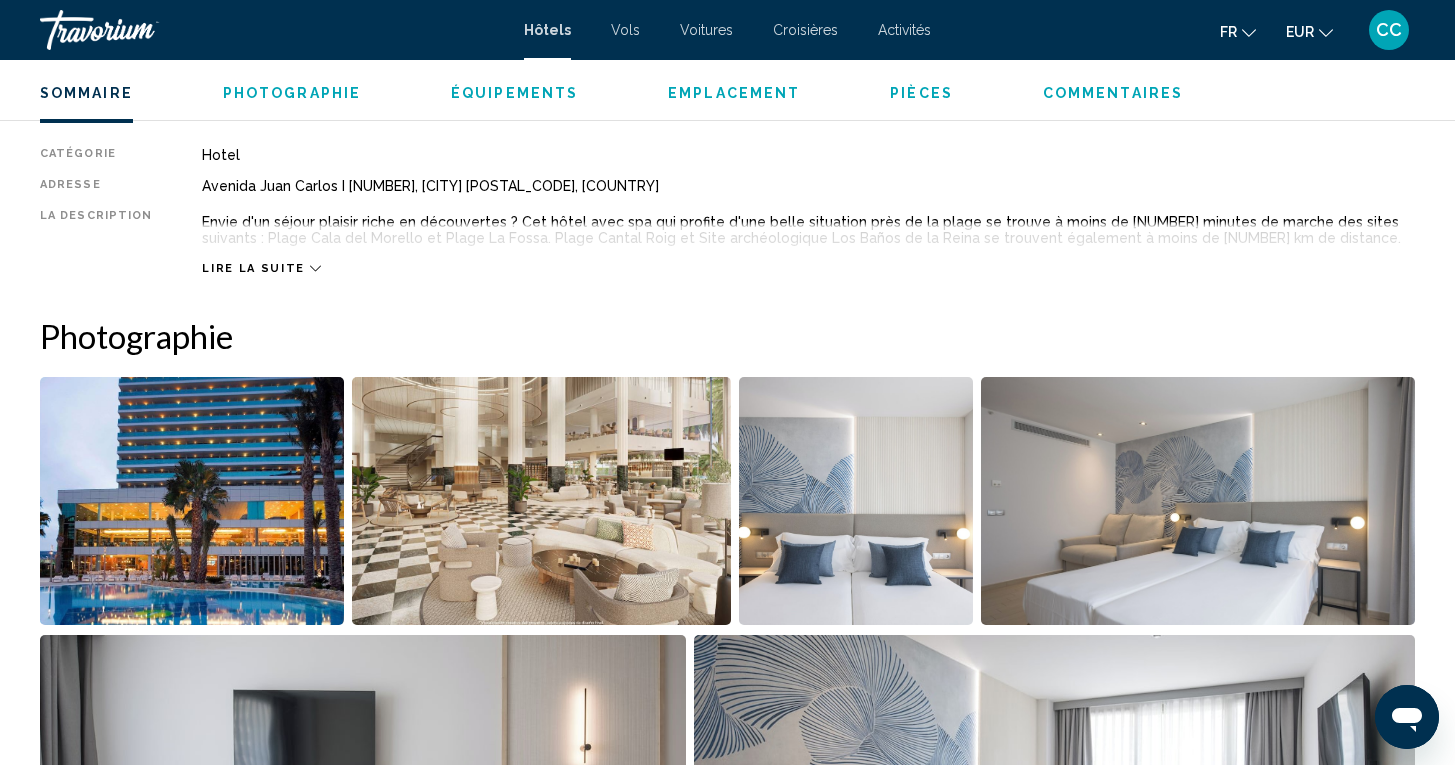 scroll, scrollTop: 670, scrollLeft: 0, axis: vertical 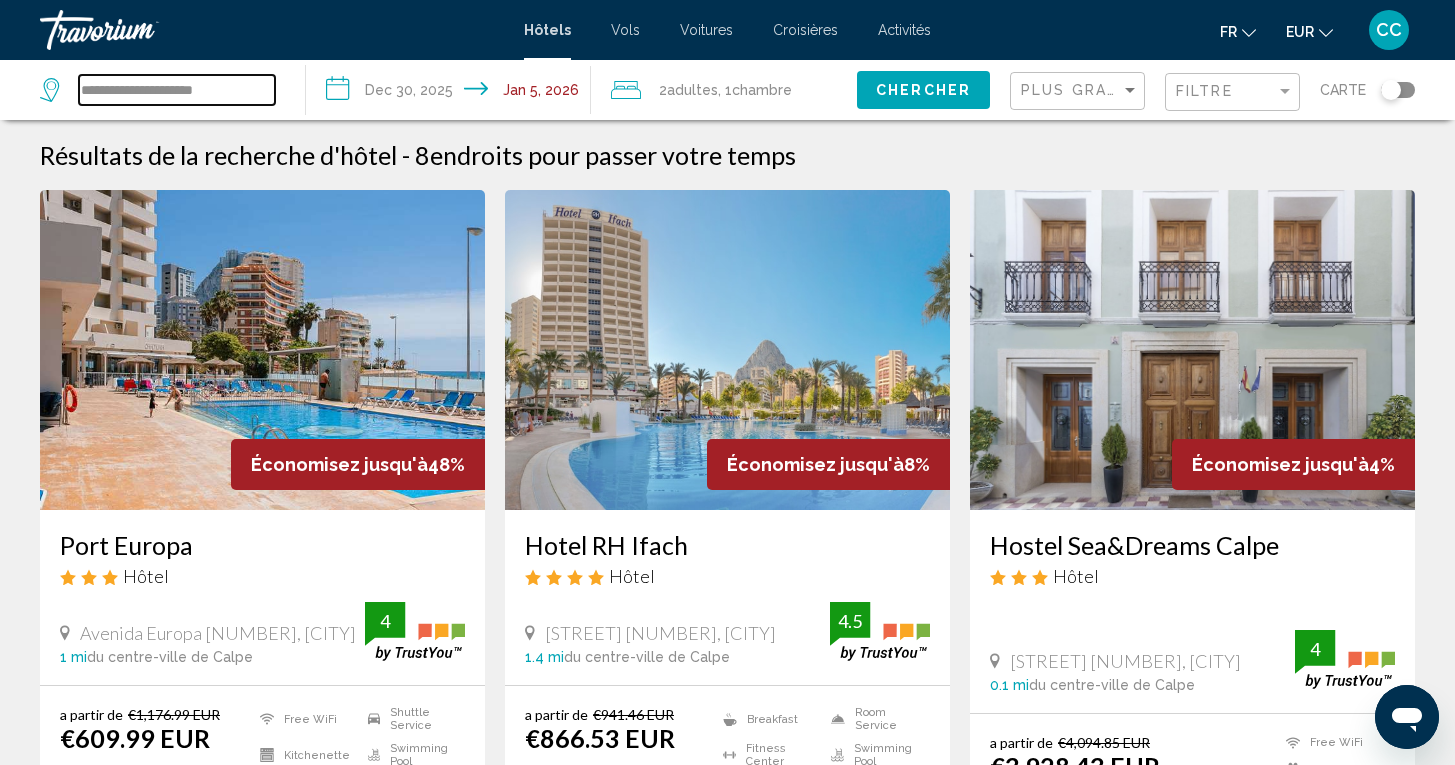 drag, startPoint x: 231, startPoint y: 97, endPoint x: 61, endPoint y: 93, distance: 170.04706 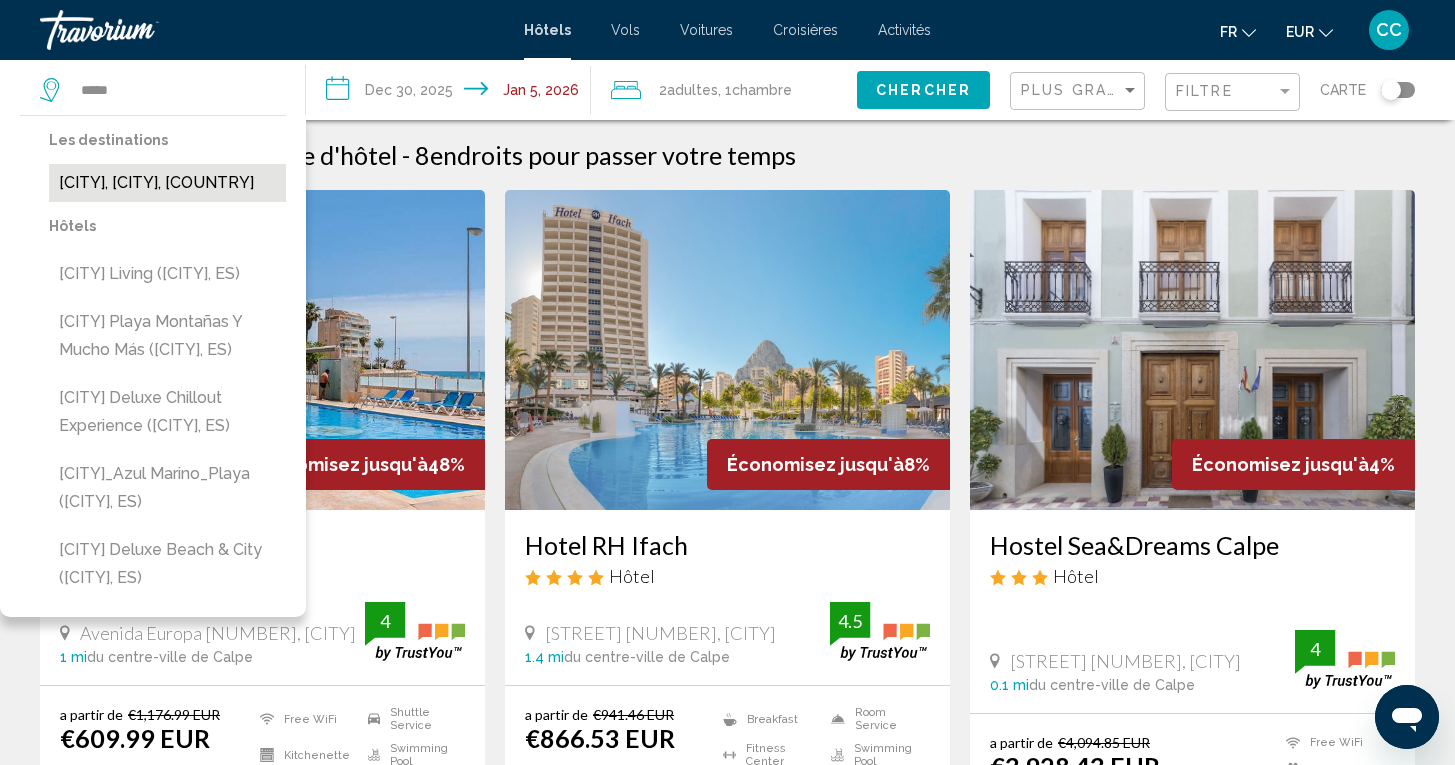 click on "[CITY], [CITY], [COUNTRY]" at bounding box center [167, 183] 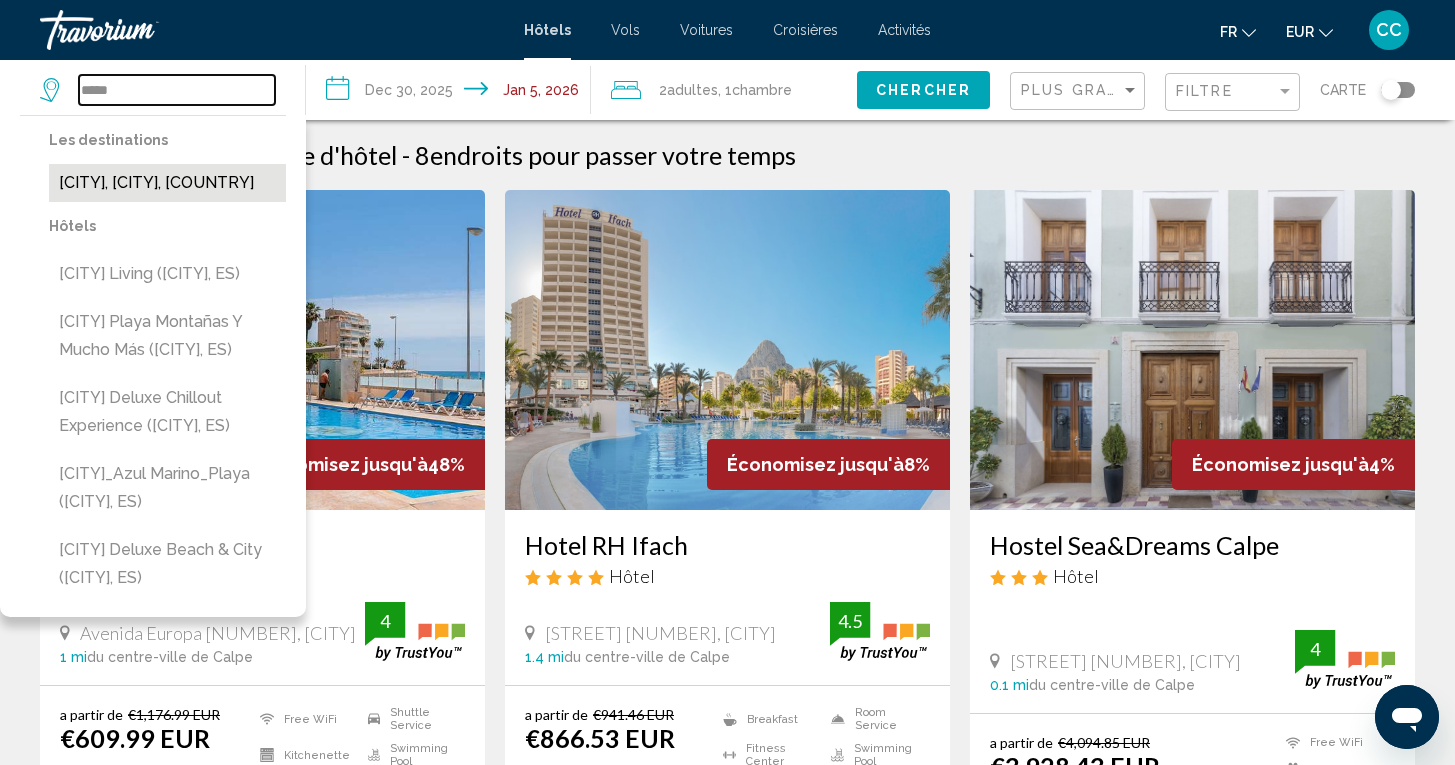 type on "**********" 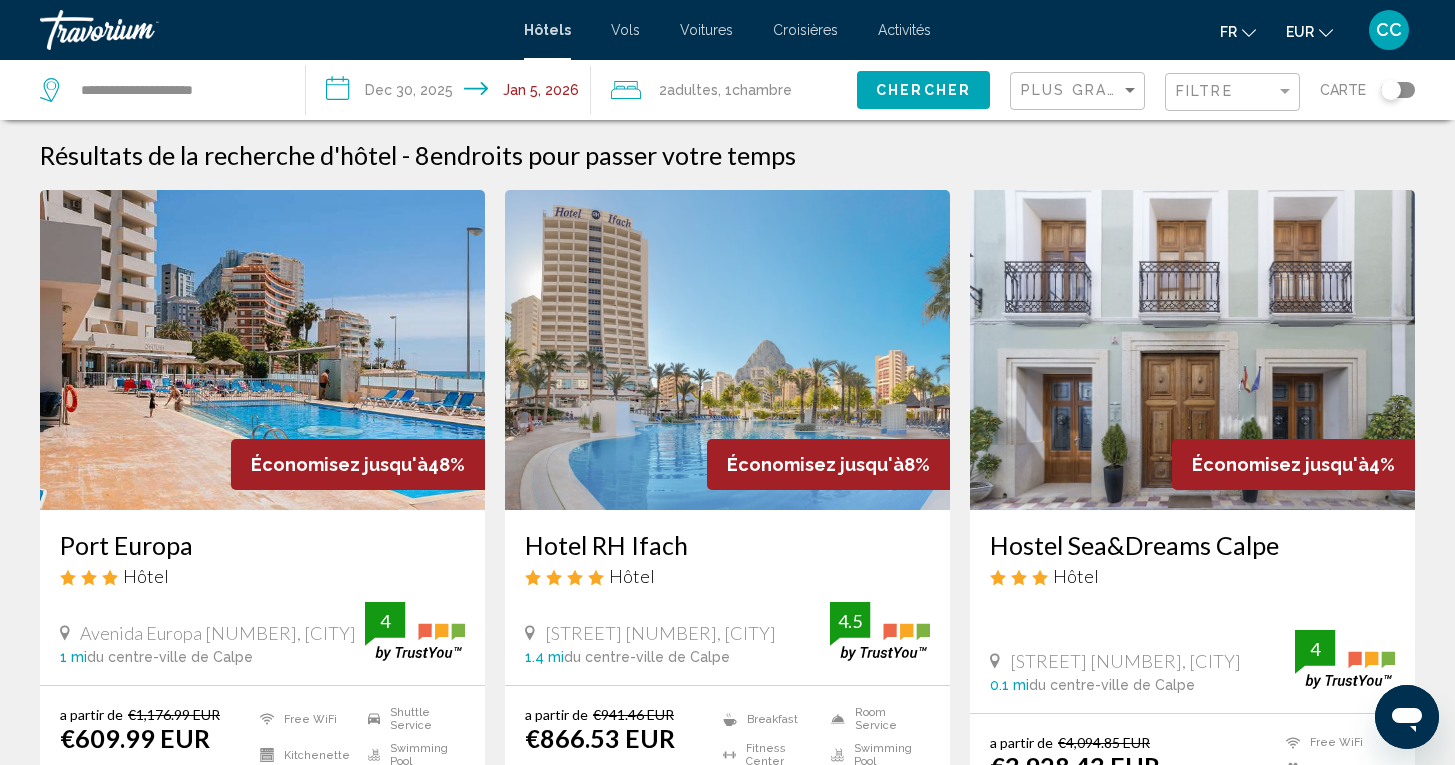 click on "**********" at bounding box center [453, 93] 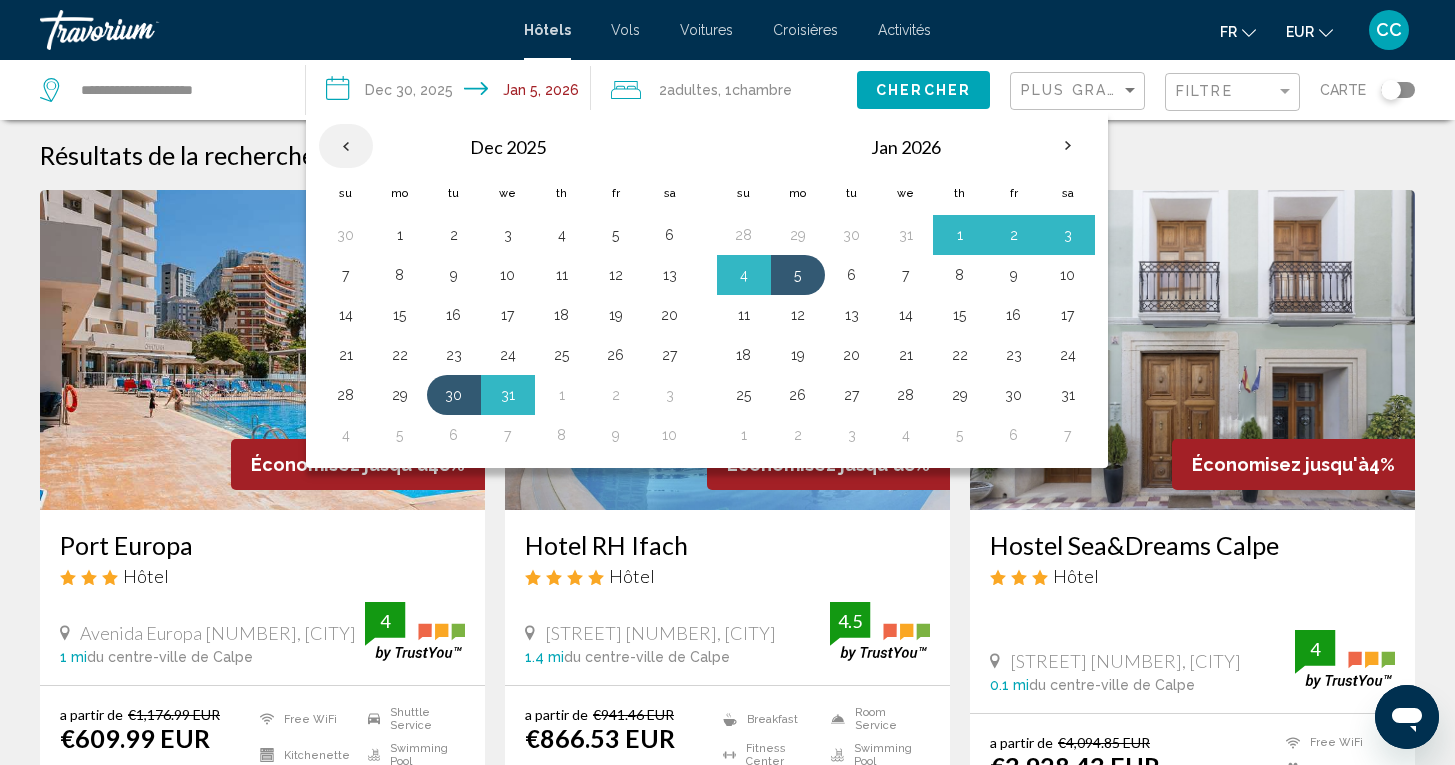click at bounding box center (346, 146) 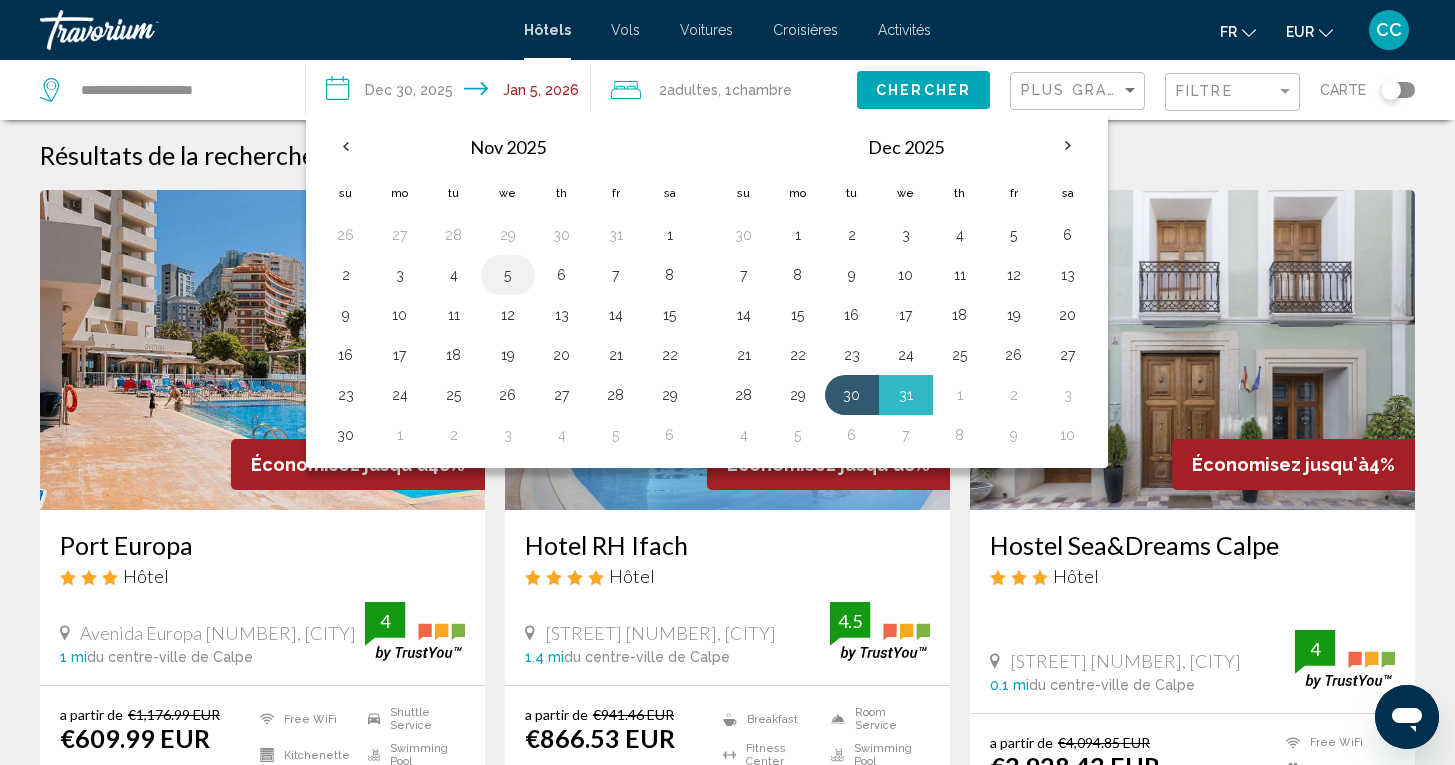 click on "5" at bounding box center [508, 275] 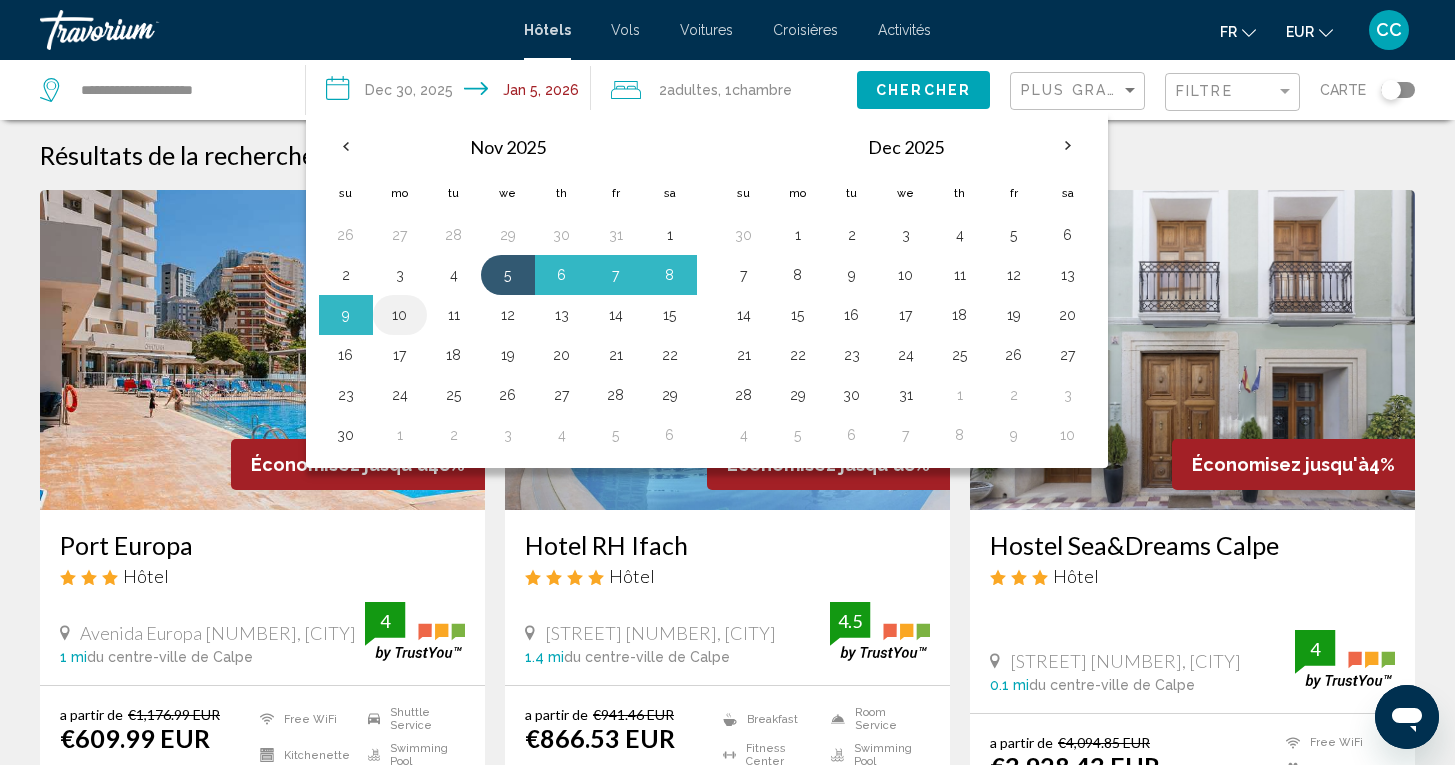 click on "10" at bounding box center [400, 315] 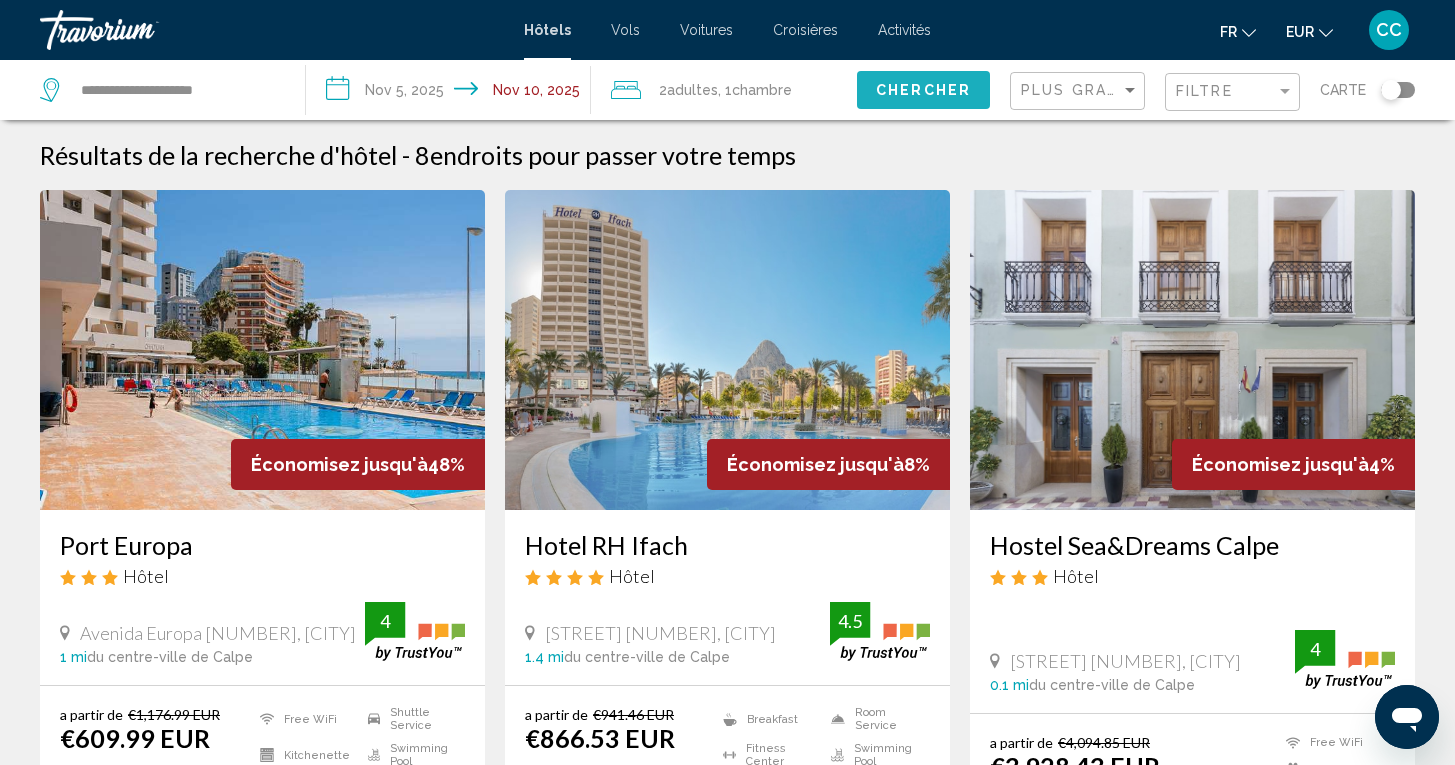 click on "Chercher" 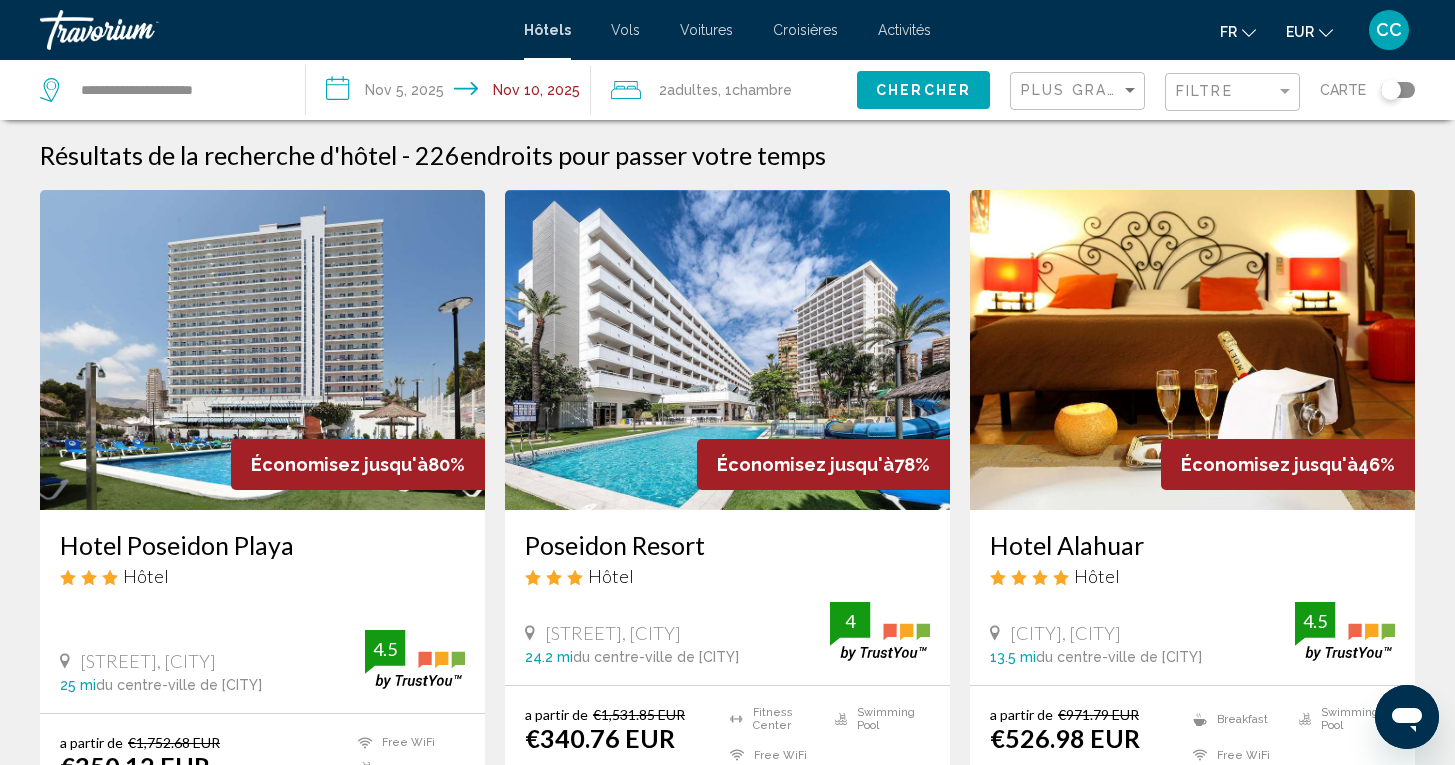 click 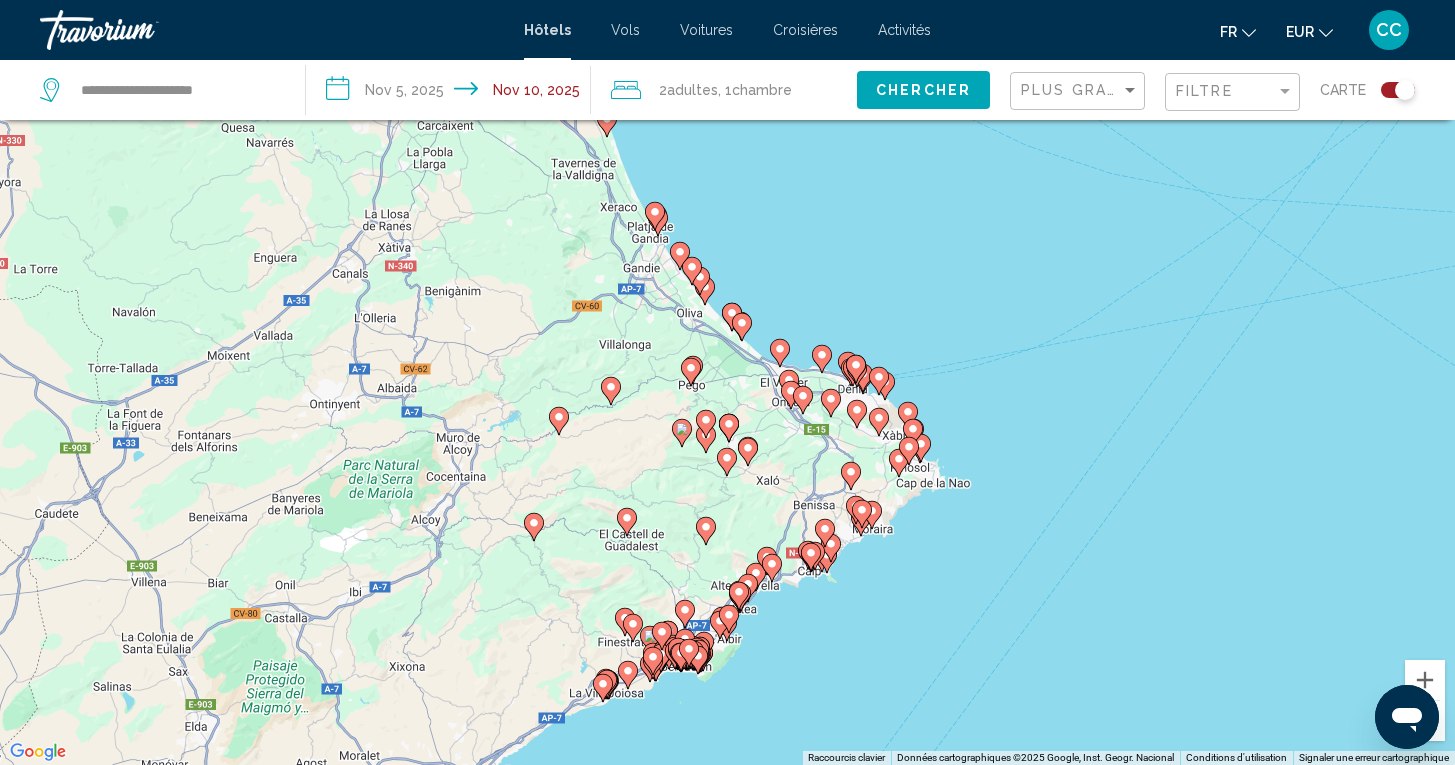 click 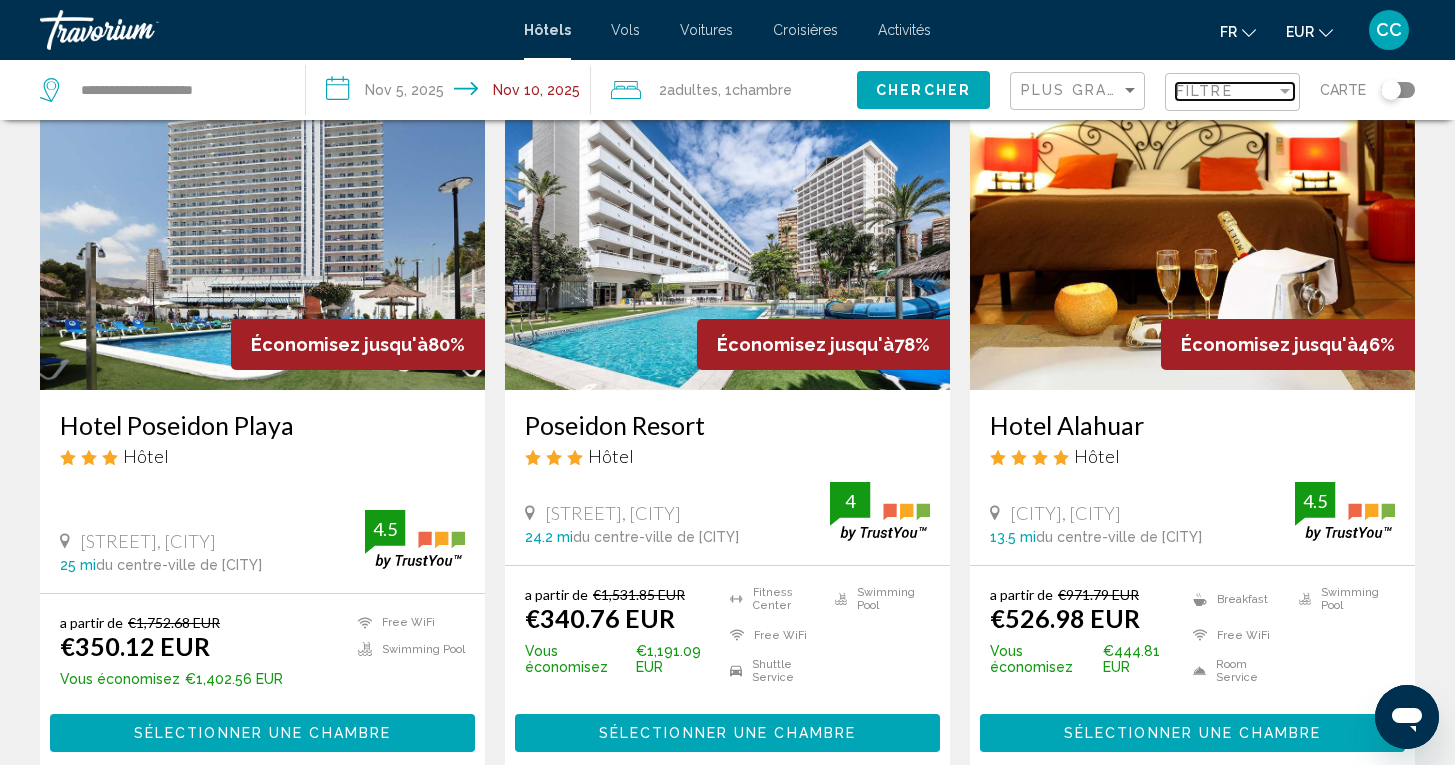 click at bounding box center [1285, 91] 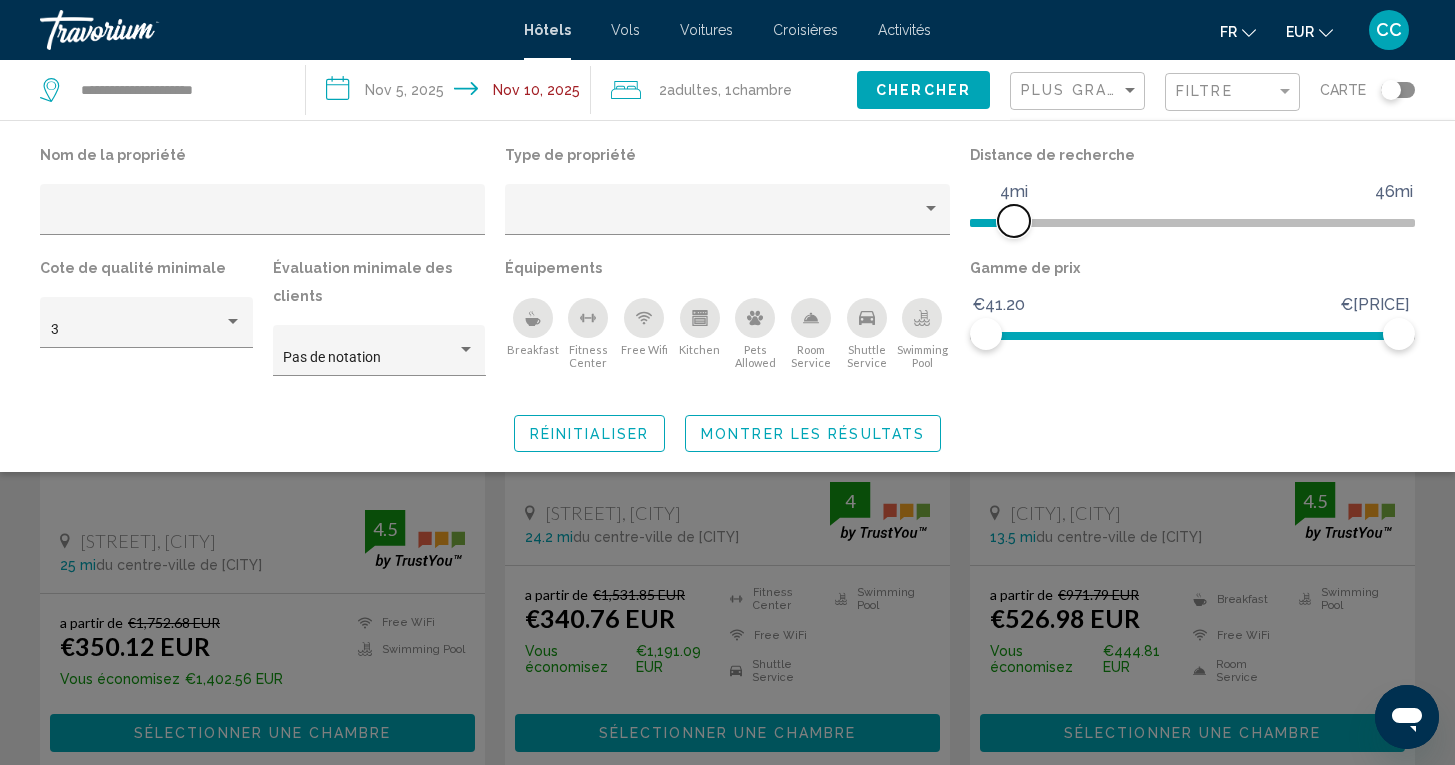 drag, startPoint x: 1249, startPoint y: 219, endPoint x: 1016, endPoint y: 227, distance: 233.1373 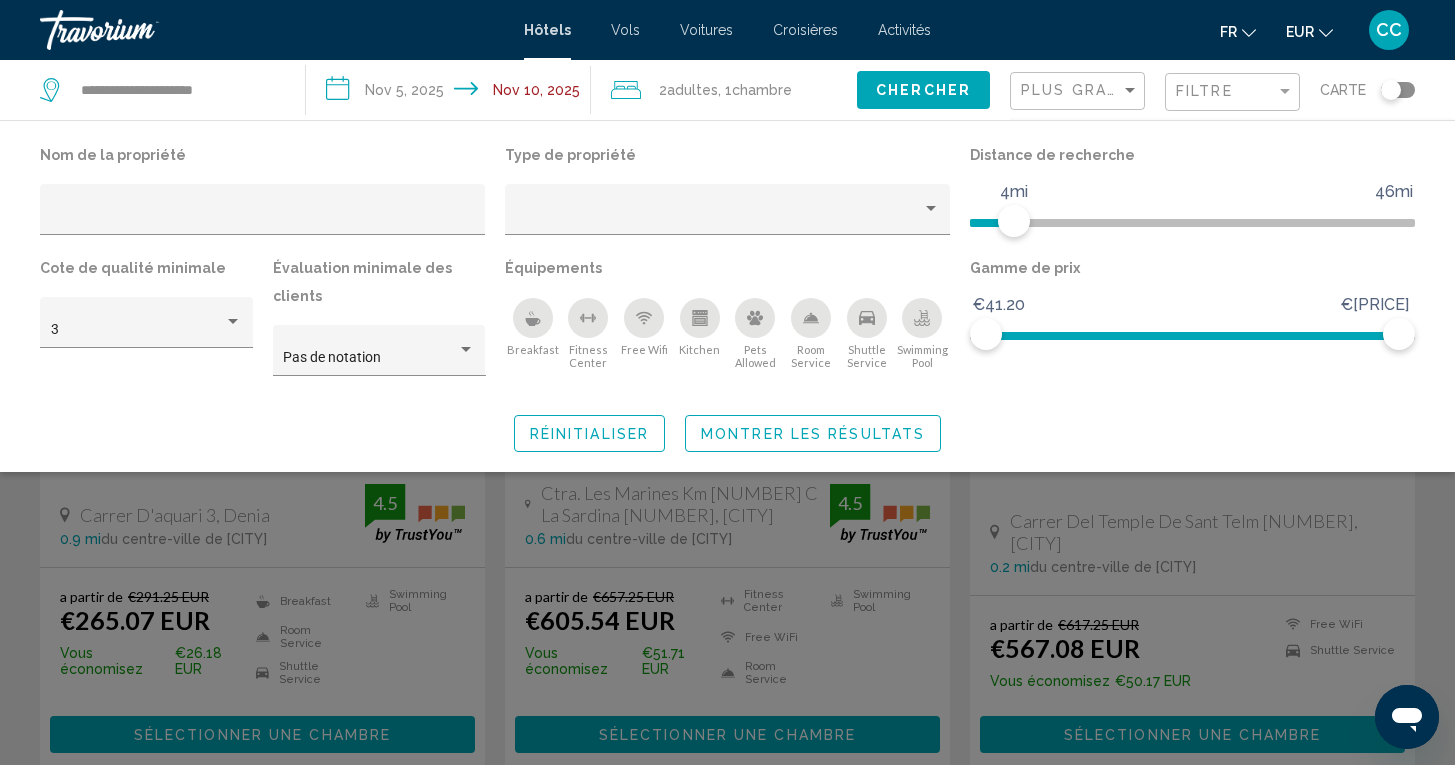 click on "Montrer les résultats" 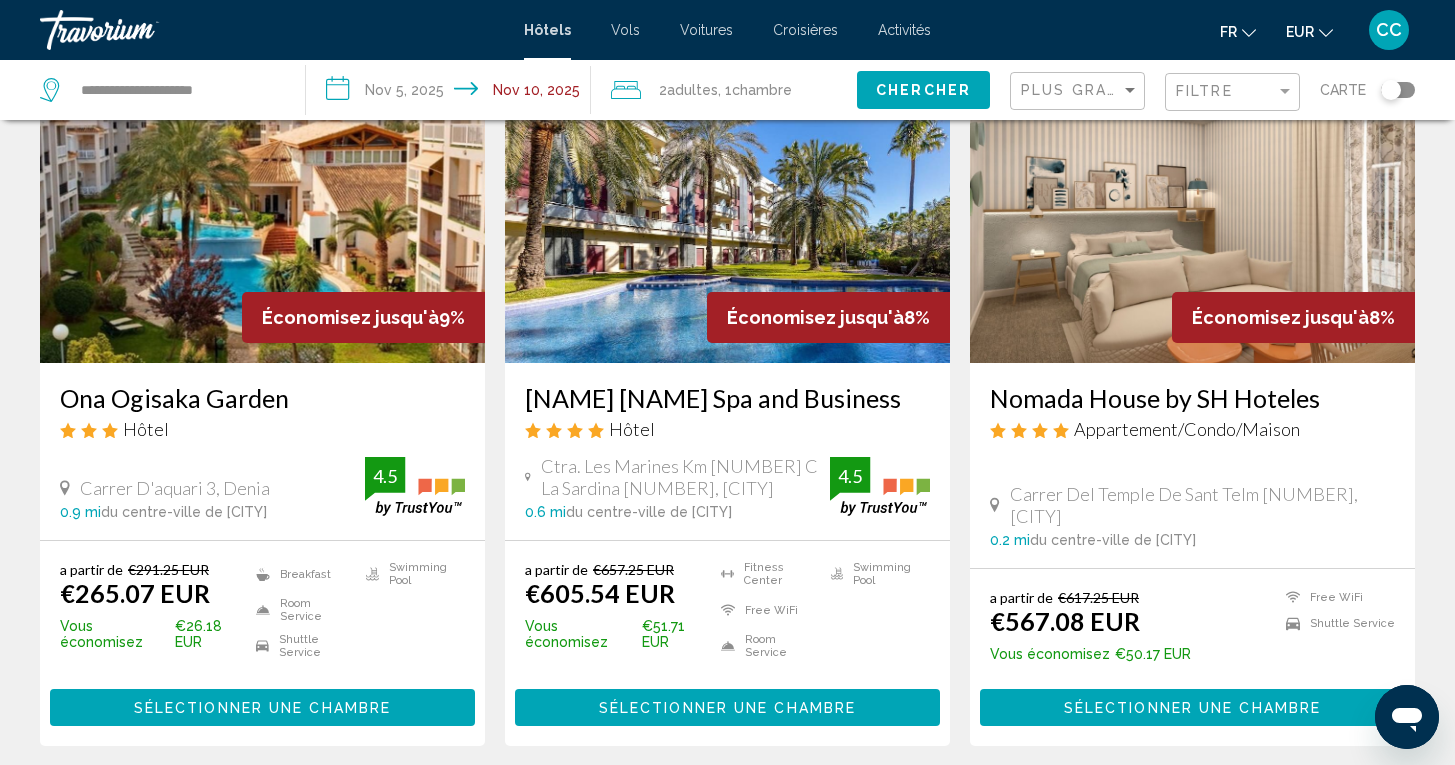 scroll, scrollTop: 157, scrollLeft: 0, axis: vertical 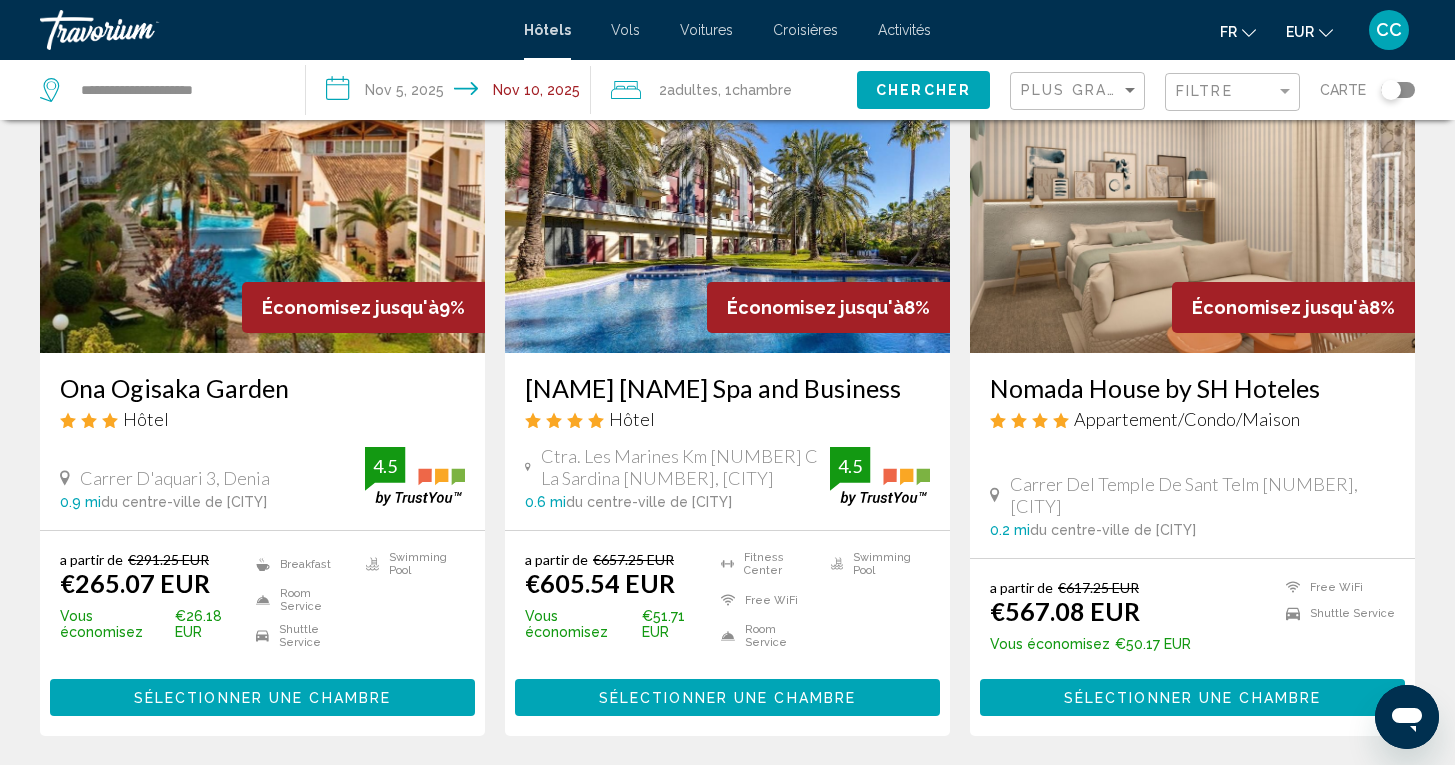 click on "[NAME] [NAME] Spa and Business" at bounding box center (727, 388) 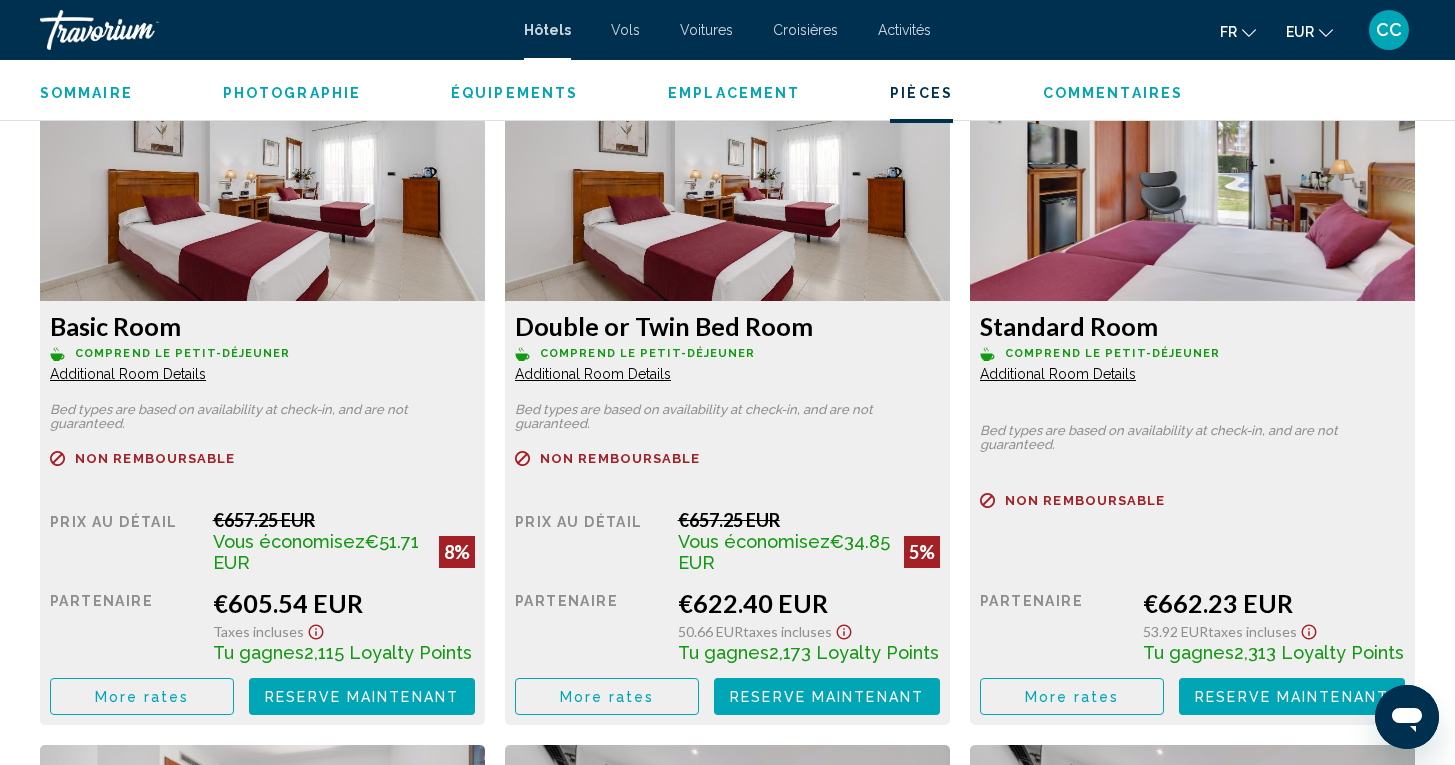 scroll, scrollTop: 2781, scrollLeft: 0, axis: vertical 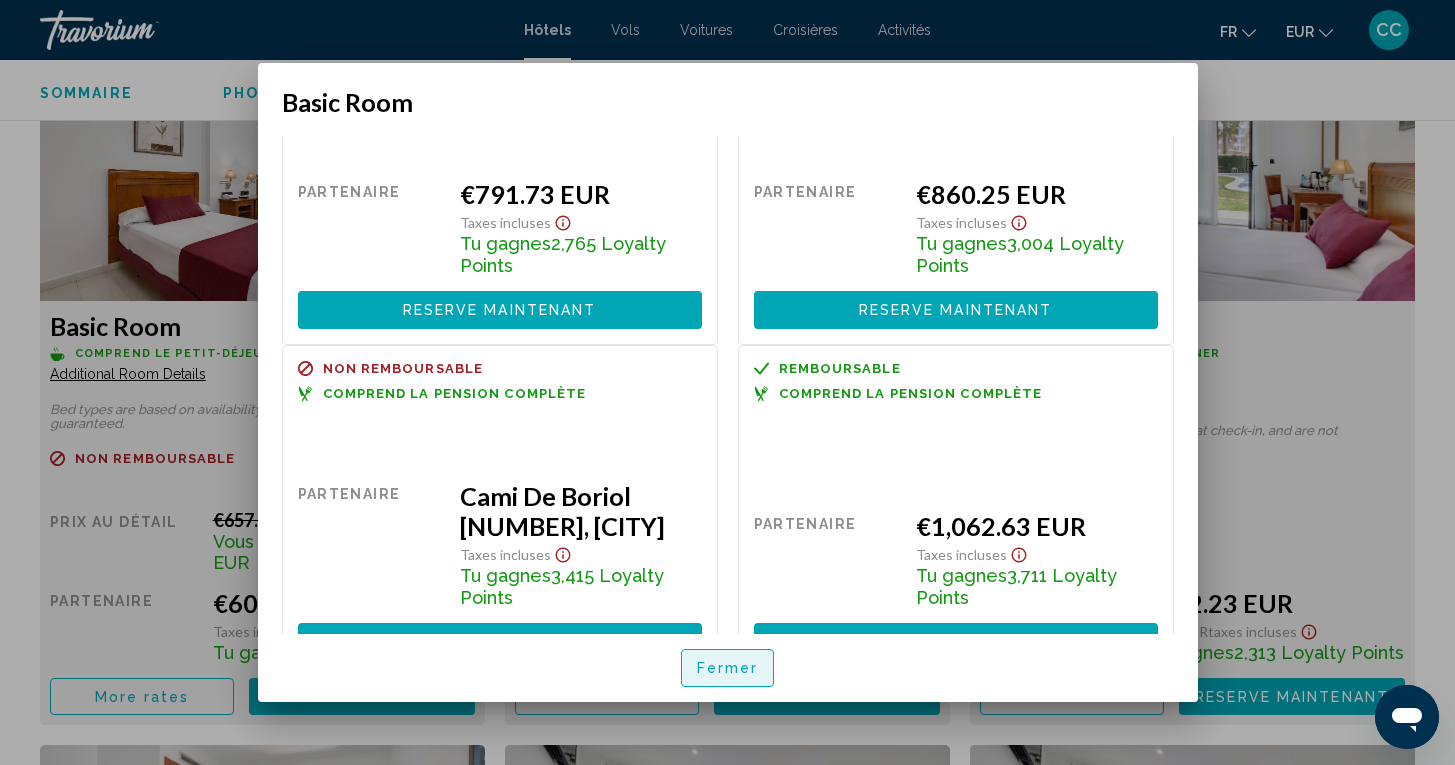 click on "Fermer" at bounding box center (728, 669) 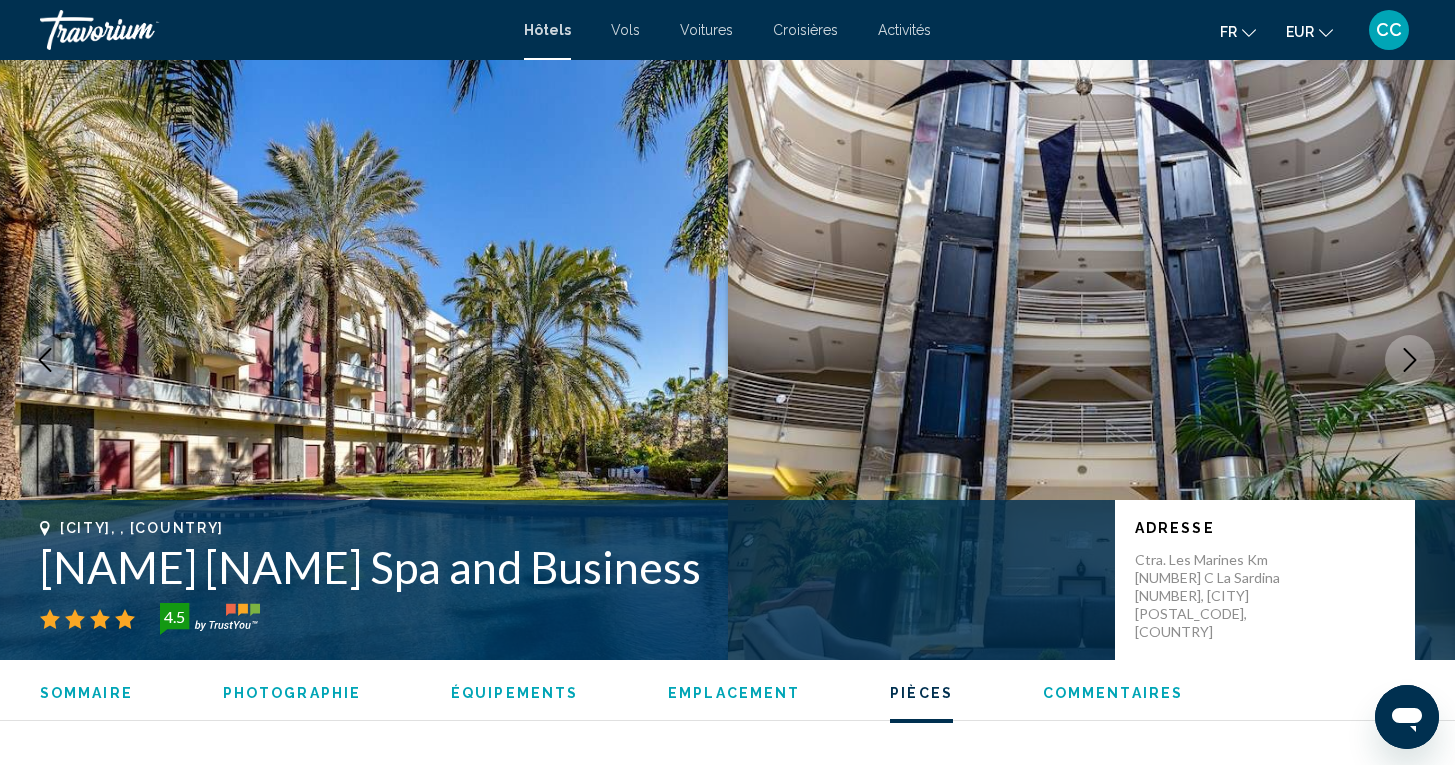 scroll, scrollTop: 2781, scrollLeft: 0, axis: vertical 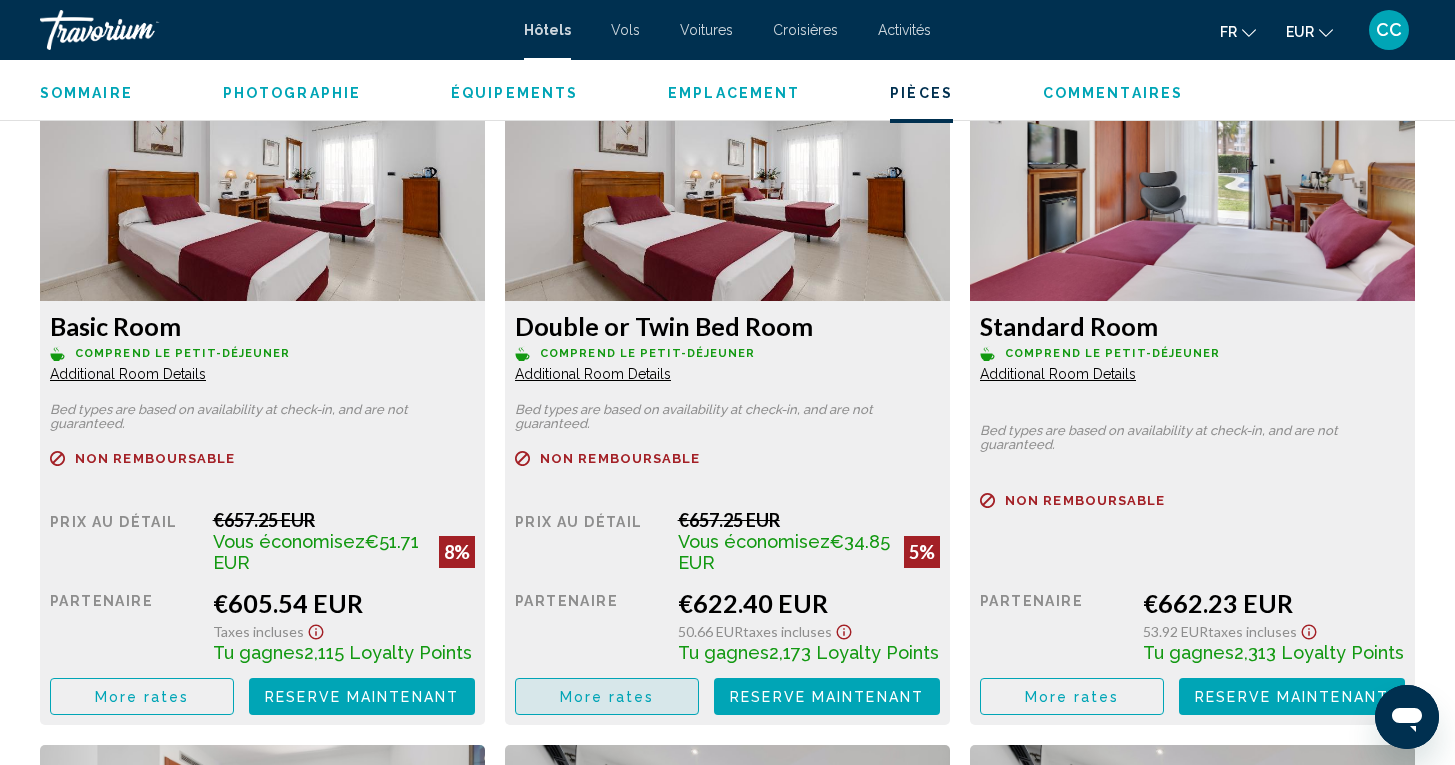 click on "More rates" at bounding box center (142, 697) 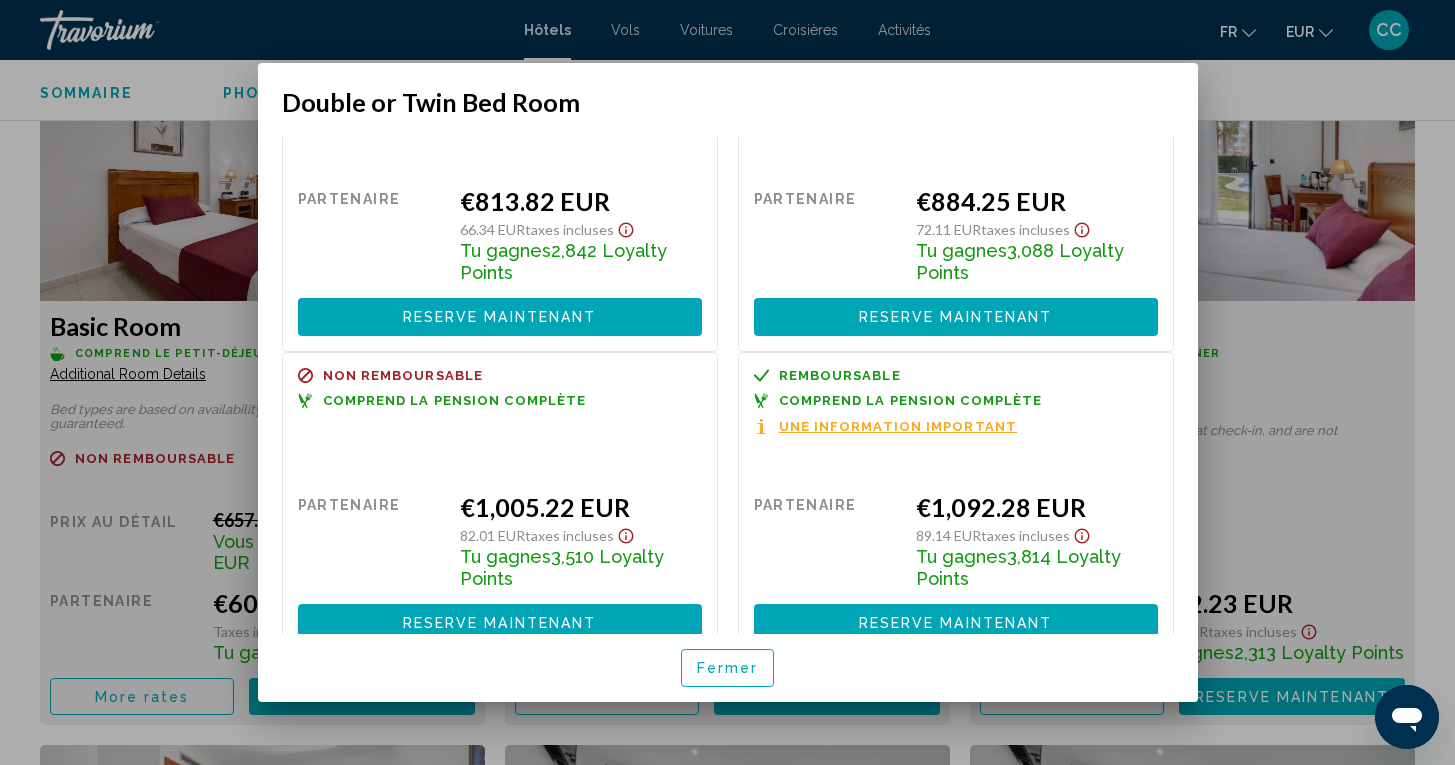 scroll, scrollTop: 500, scrollLeft: 0, axis: vertical 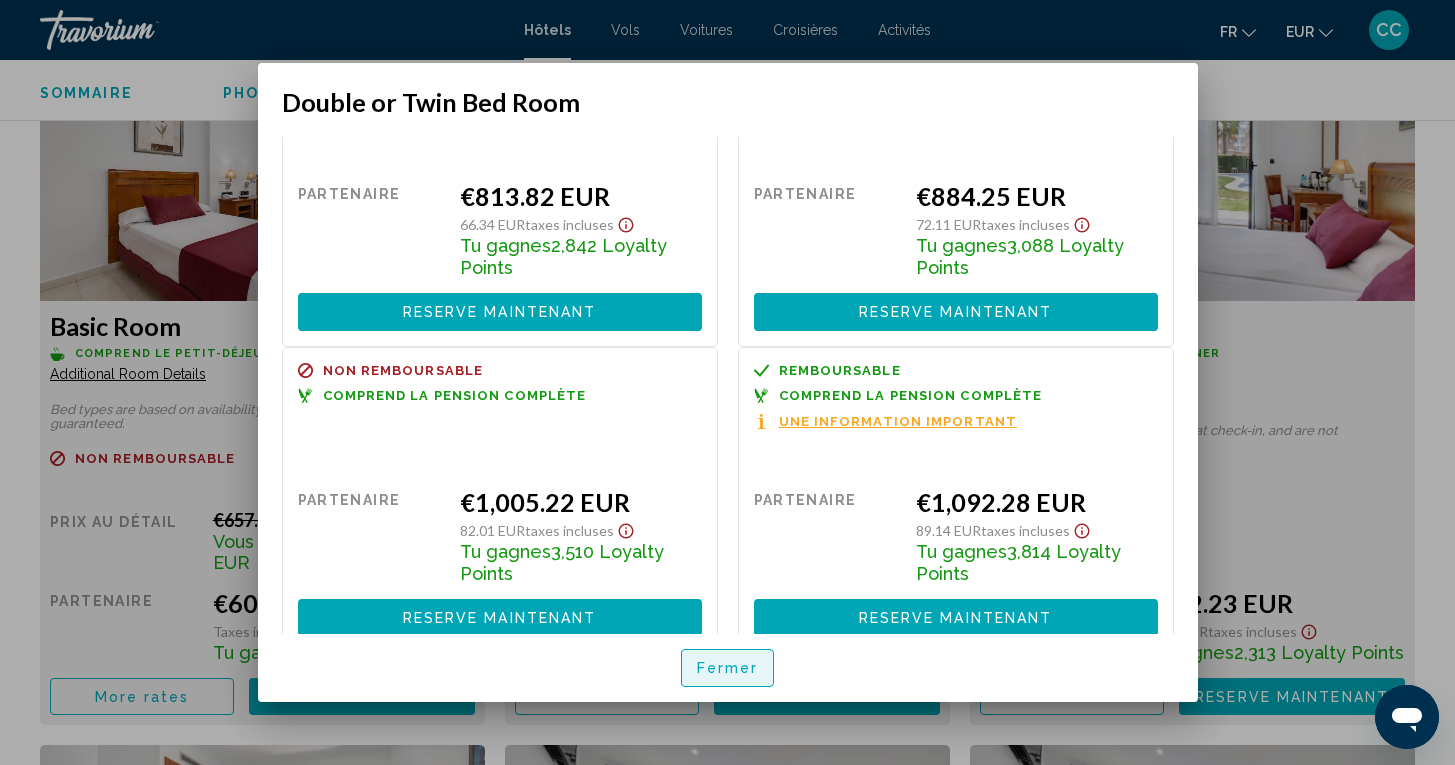 click on "Fermer" at bounding box center [728, 669] 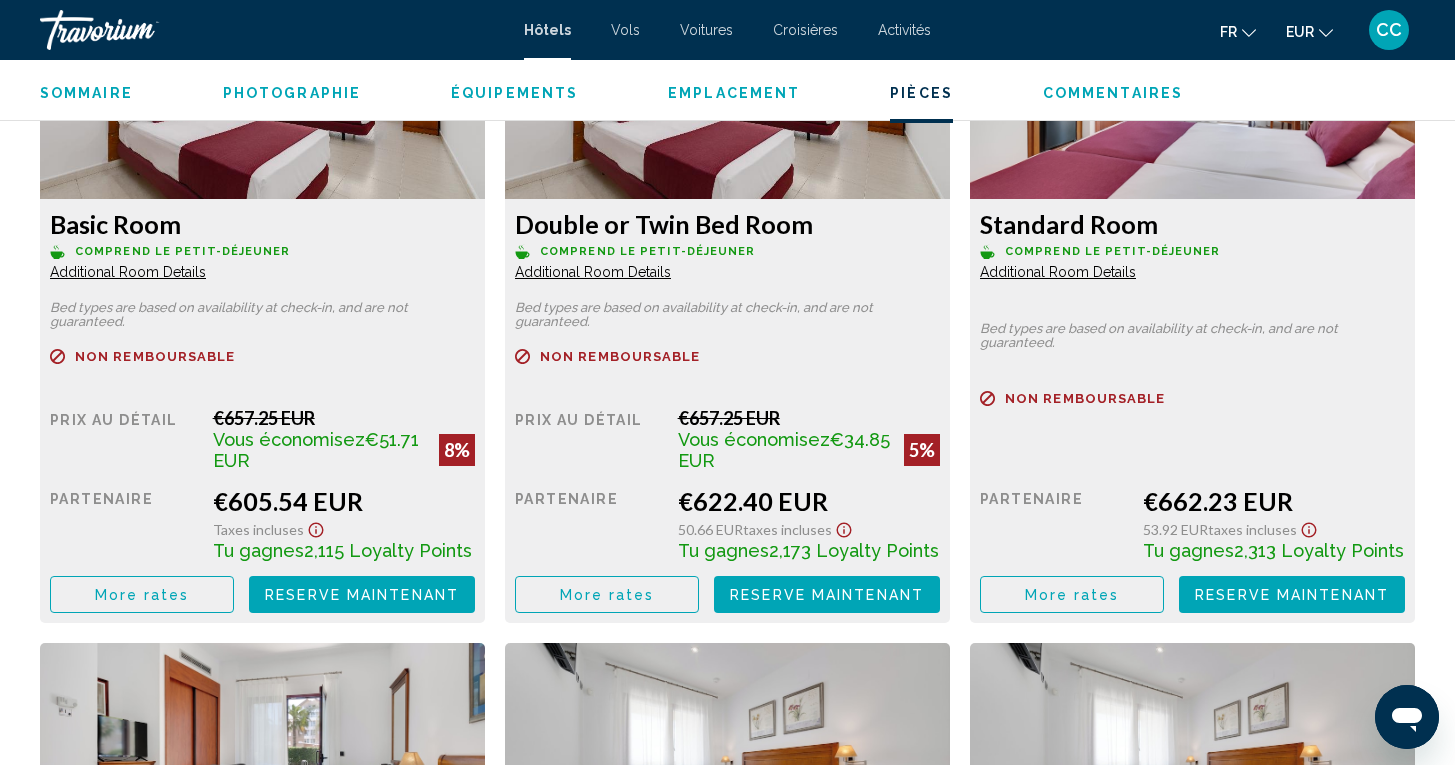 scroll, scrollTop: 2897, scrollLeft: 0, axis: vertical 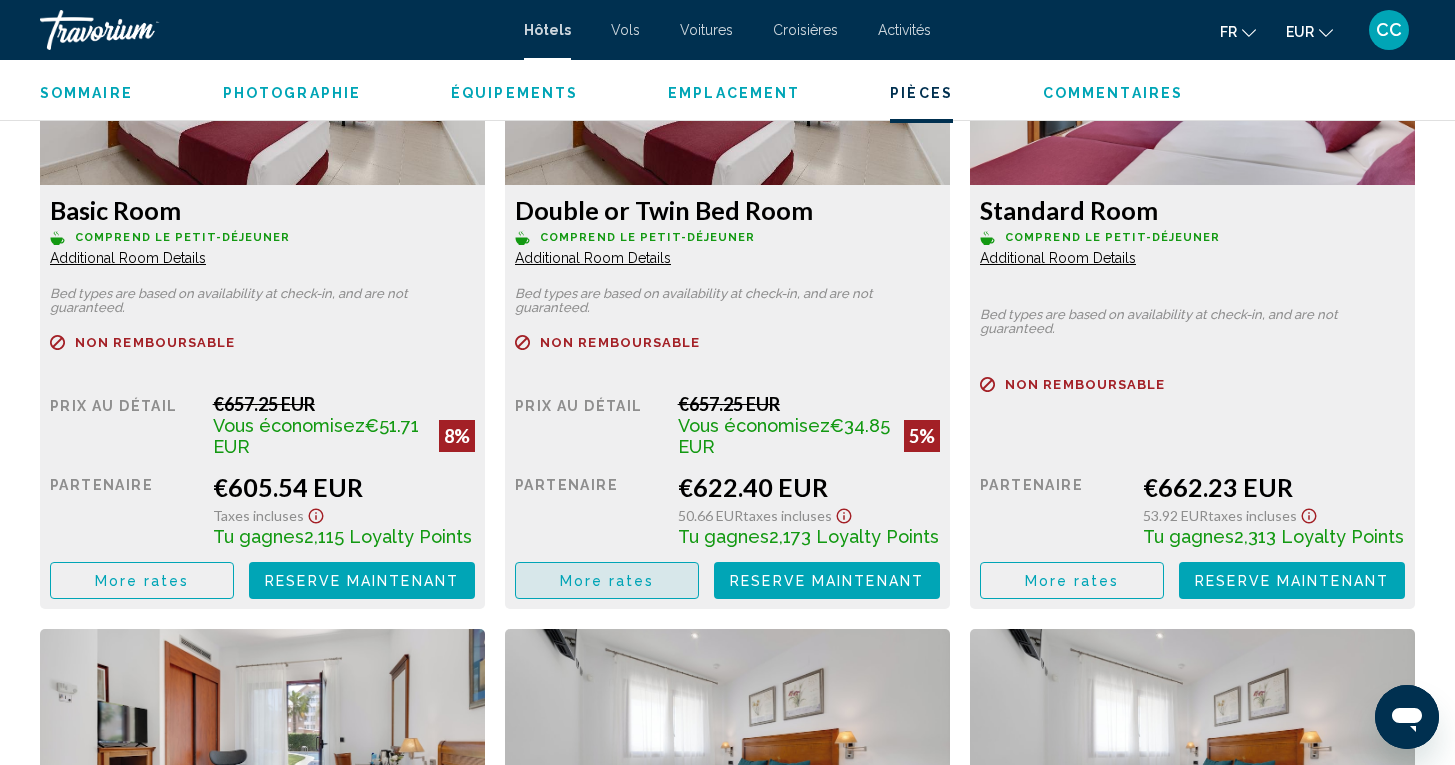 click on "More rates" at bounding box center (142, 581) 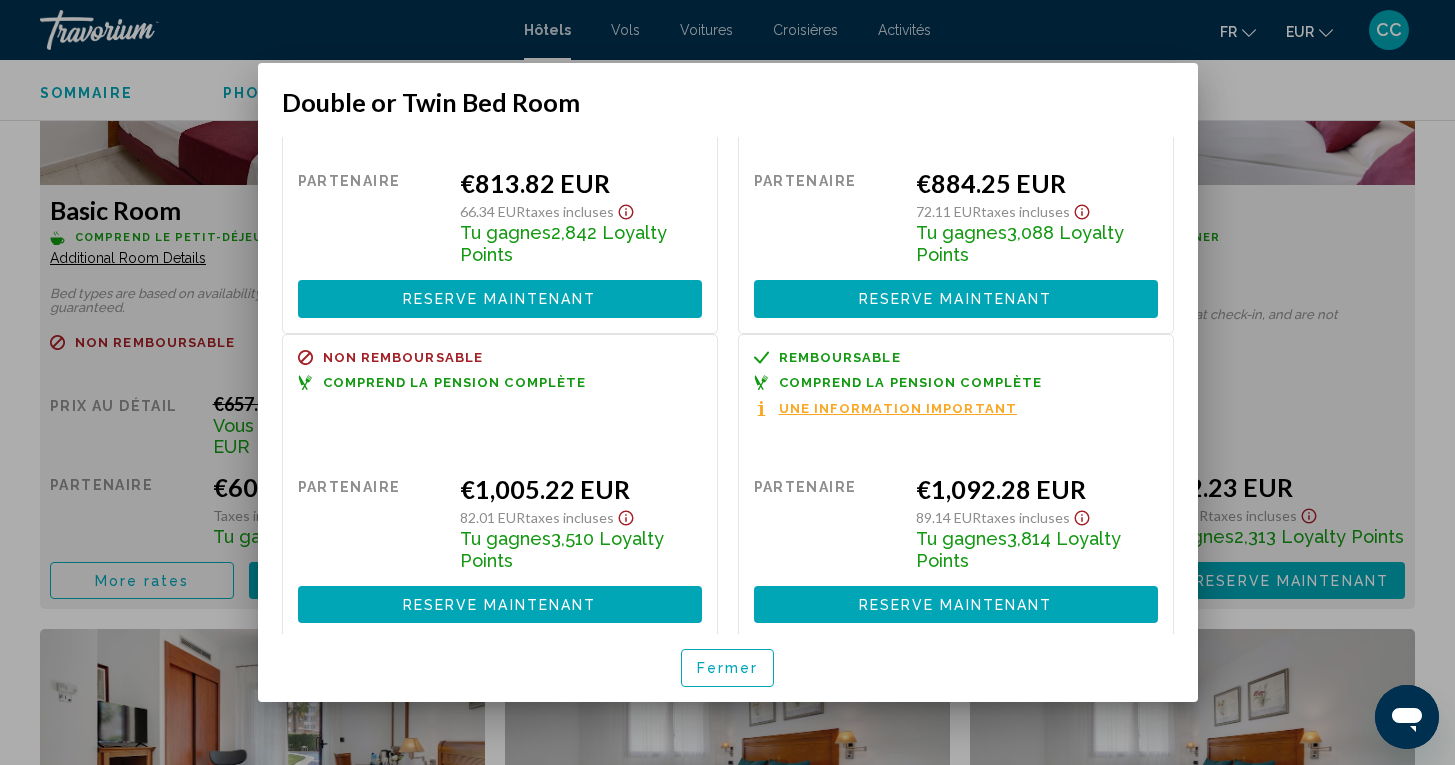 scroll, scrollTop: 512, scrollLeft: 0, axis: vertical 